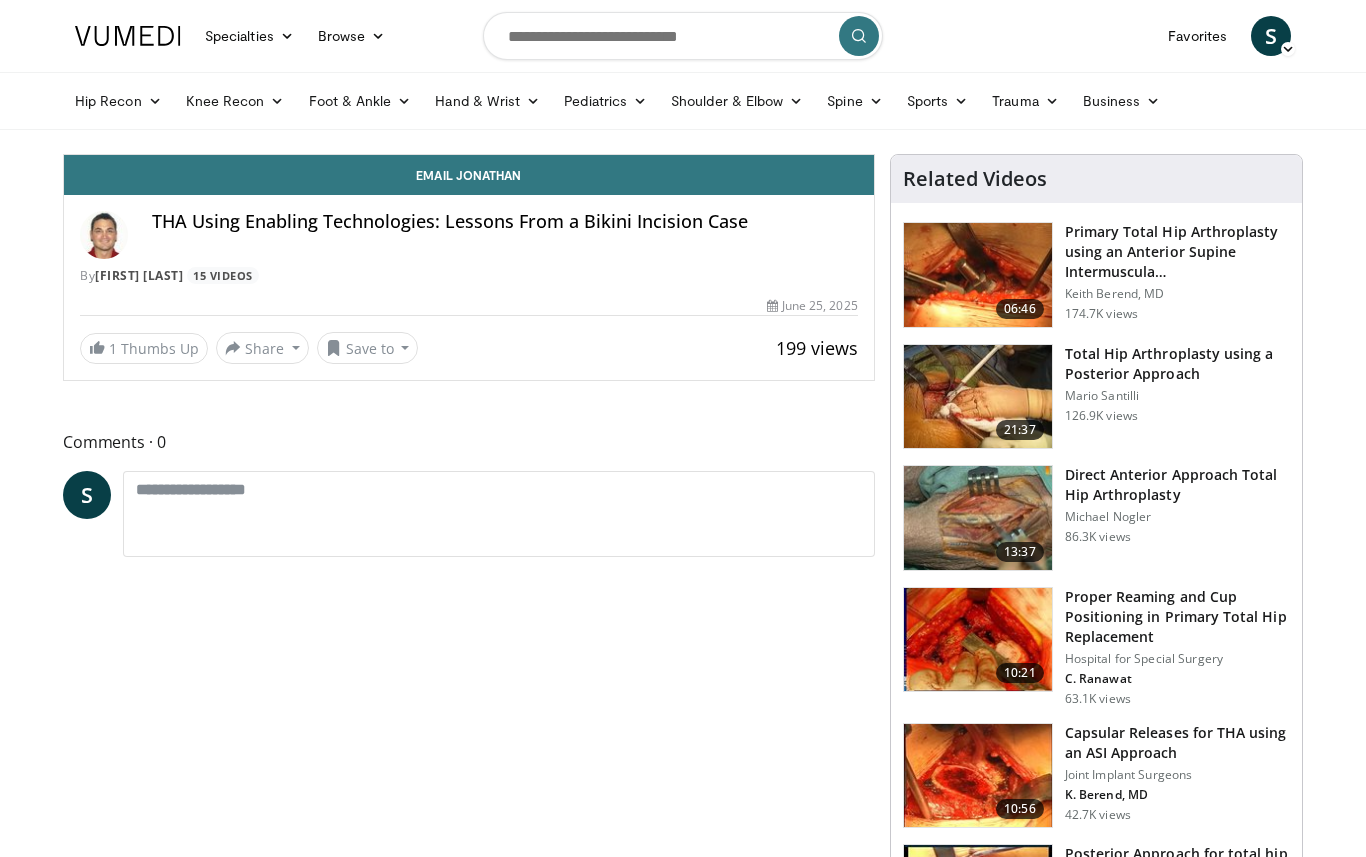 scroll, scrollTop: 0, scrollLeft: 0, axis: both 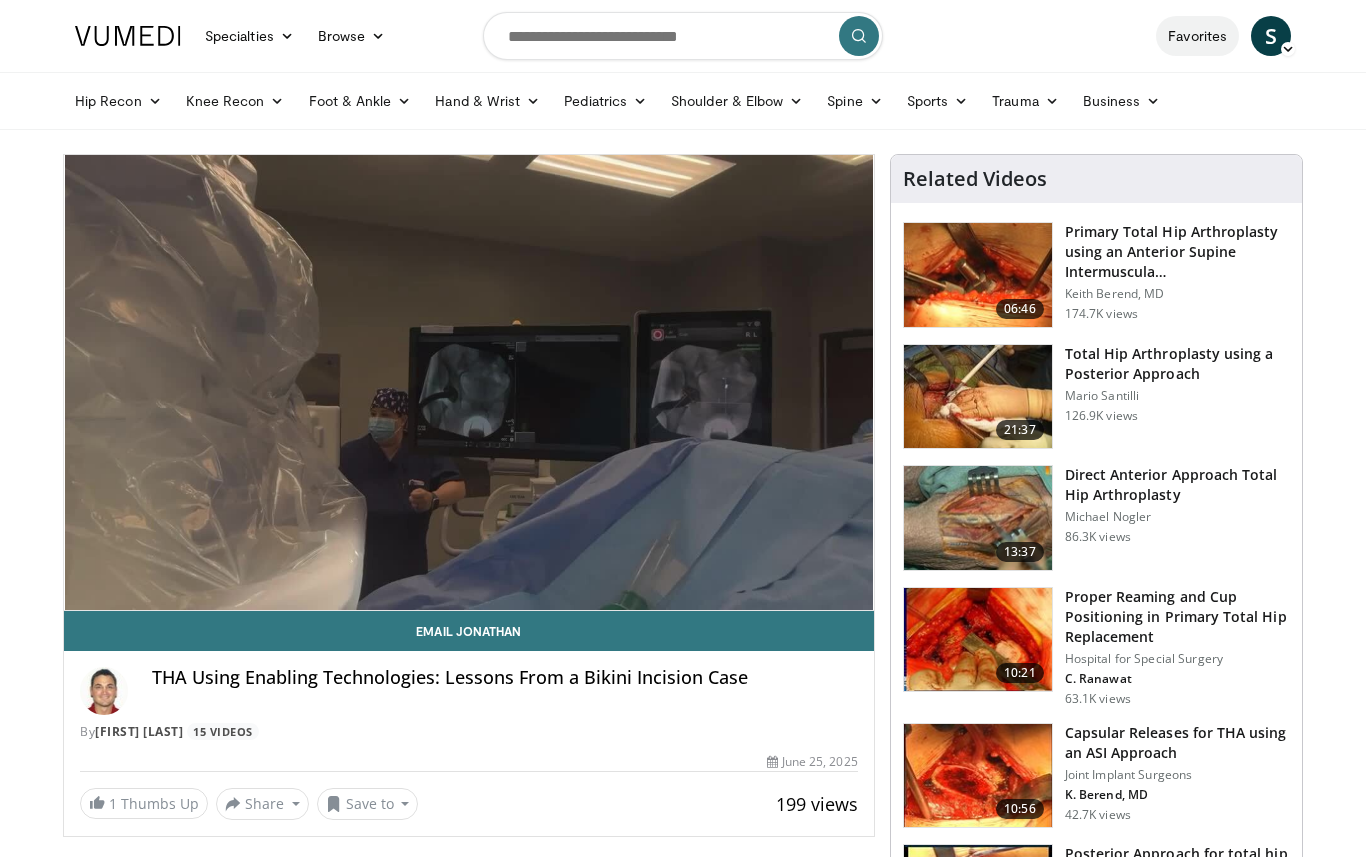 click on "Favorites" at bounding box center (1197, 36) 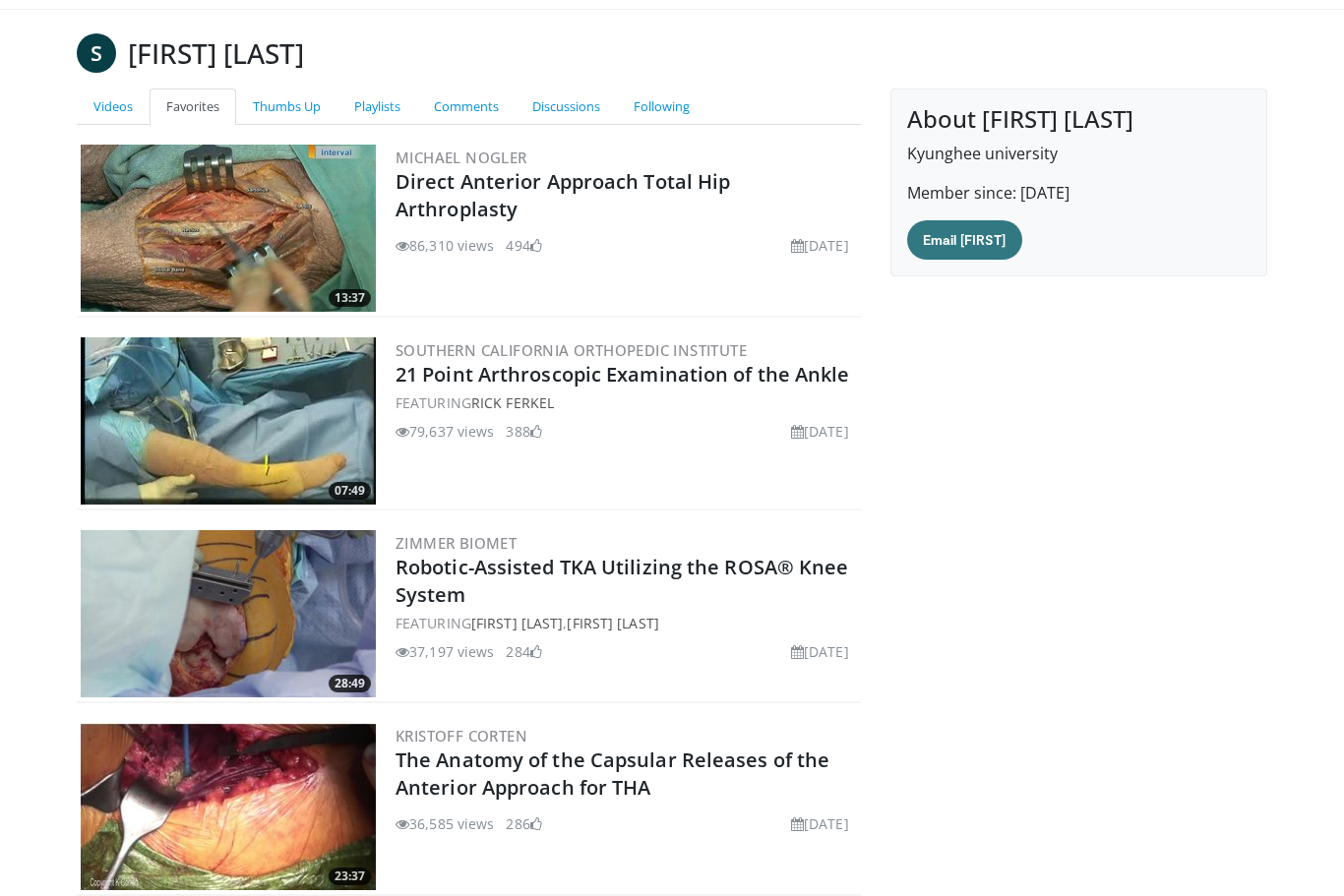 scroll, scrollTop: 0, scrollLeft: 0, axis: both 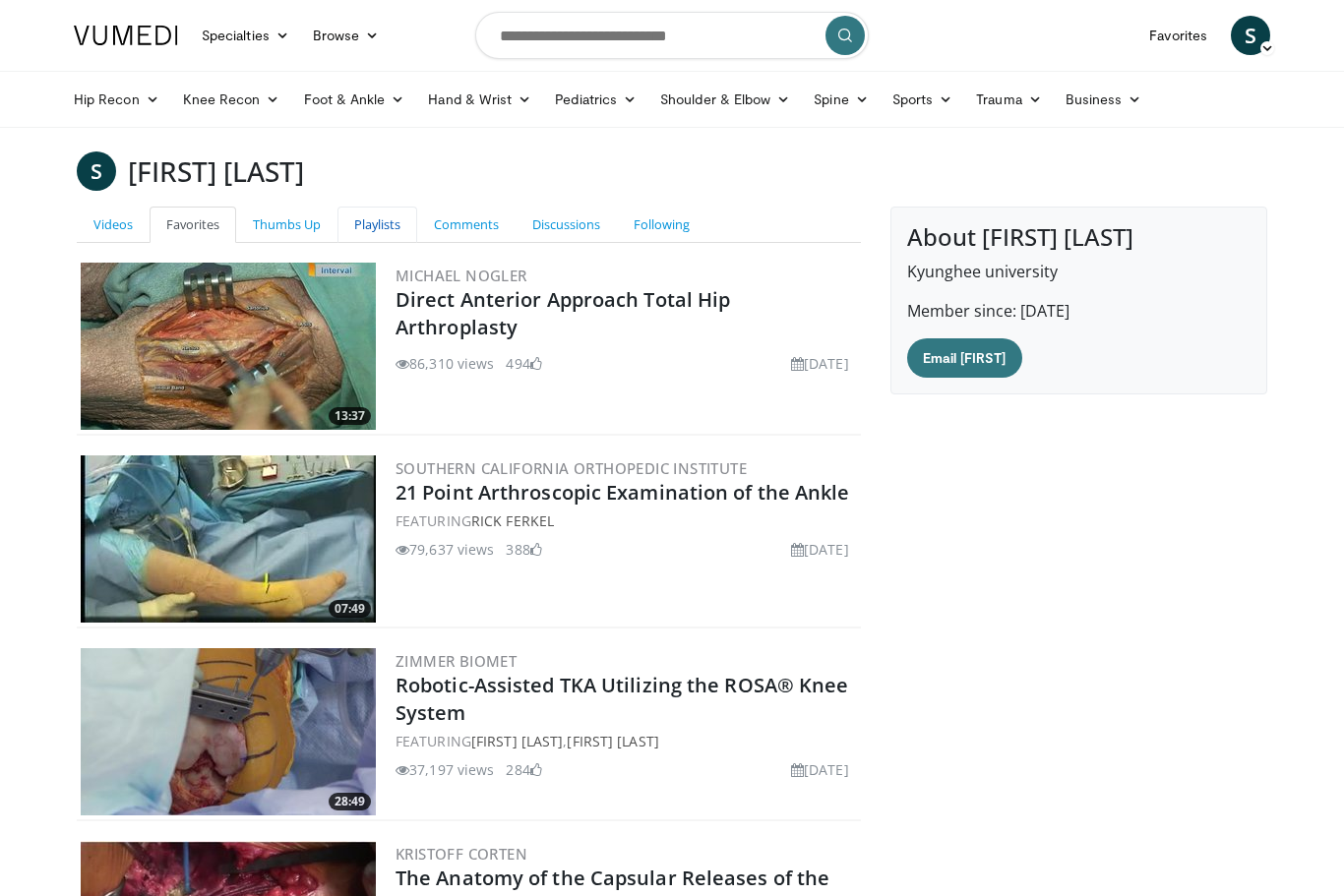 click on "Playlists" at bounding box center [377, 224] 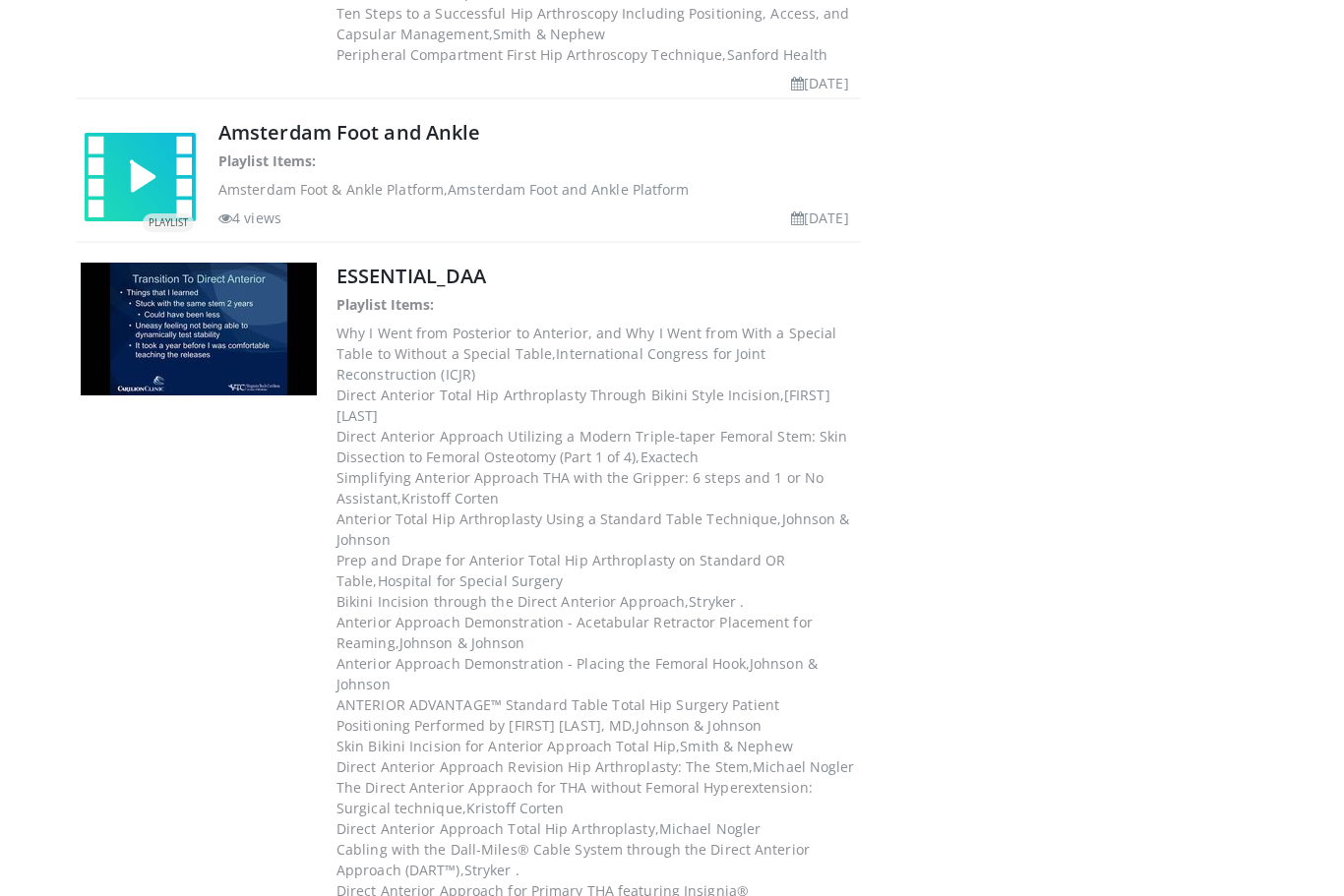 scroll, scrollTop: 1495, scrollLeft: 0, axis: vertical 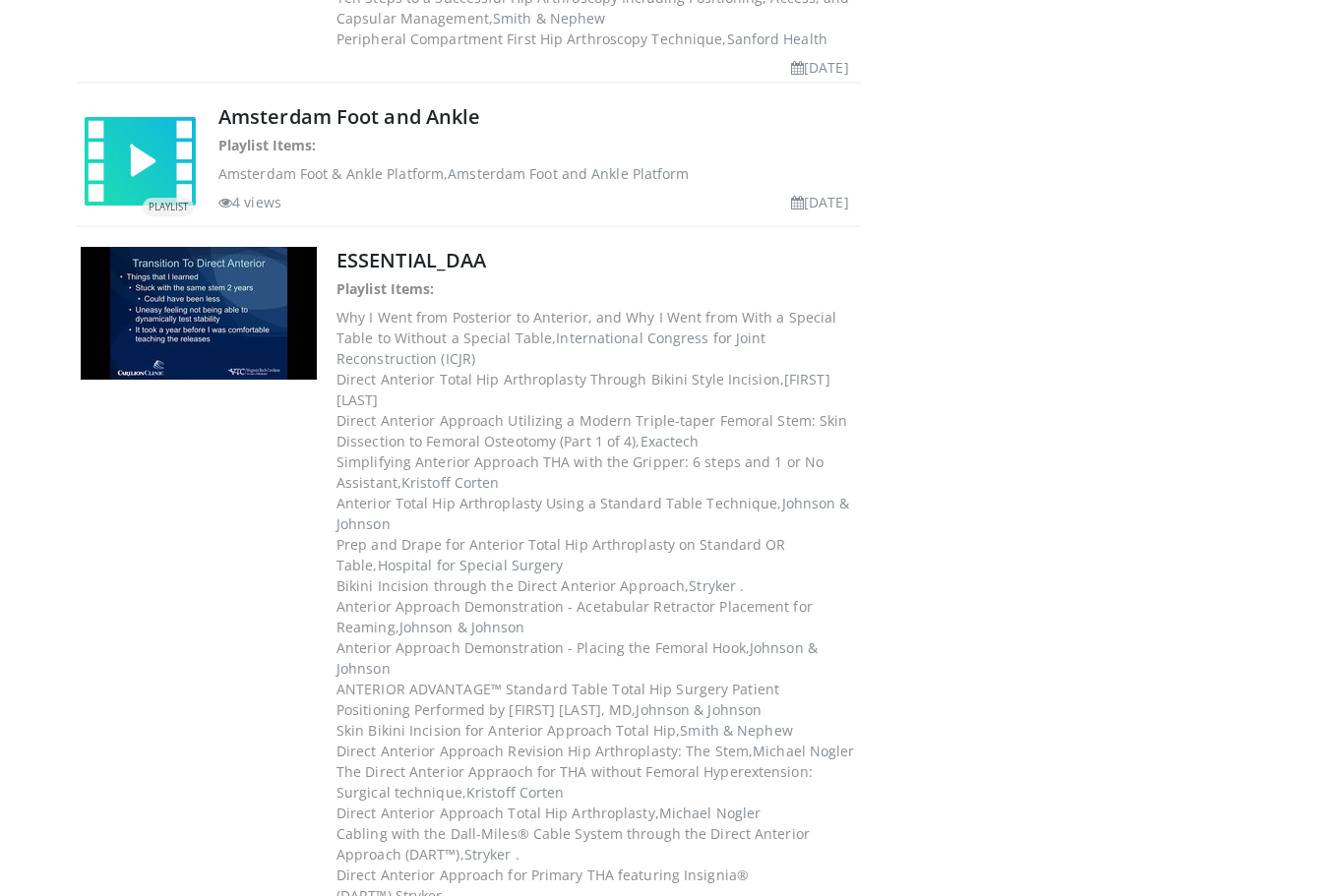 click on "Anterior Approach Demonstration - Placing the Femoral Hook,  Johnson & Johnson" at bounding box center [596, 659] 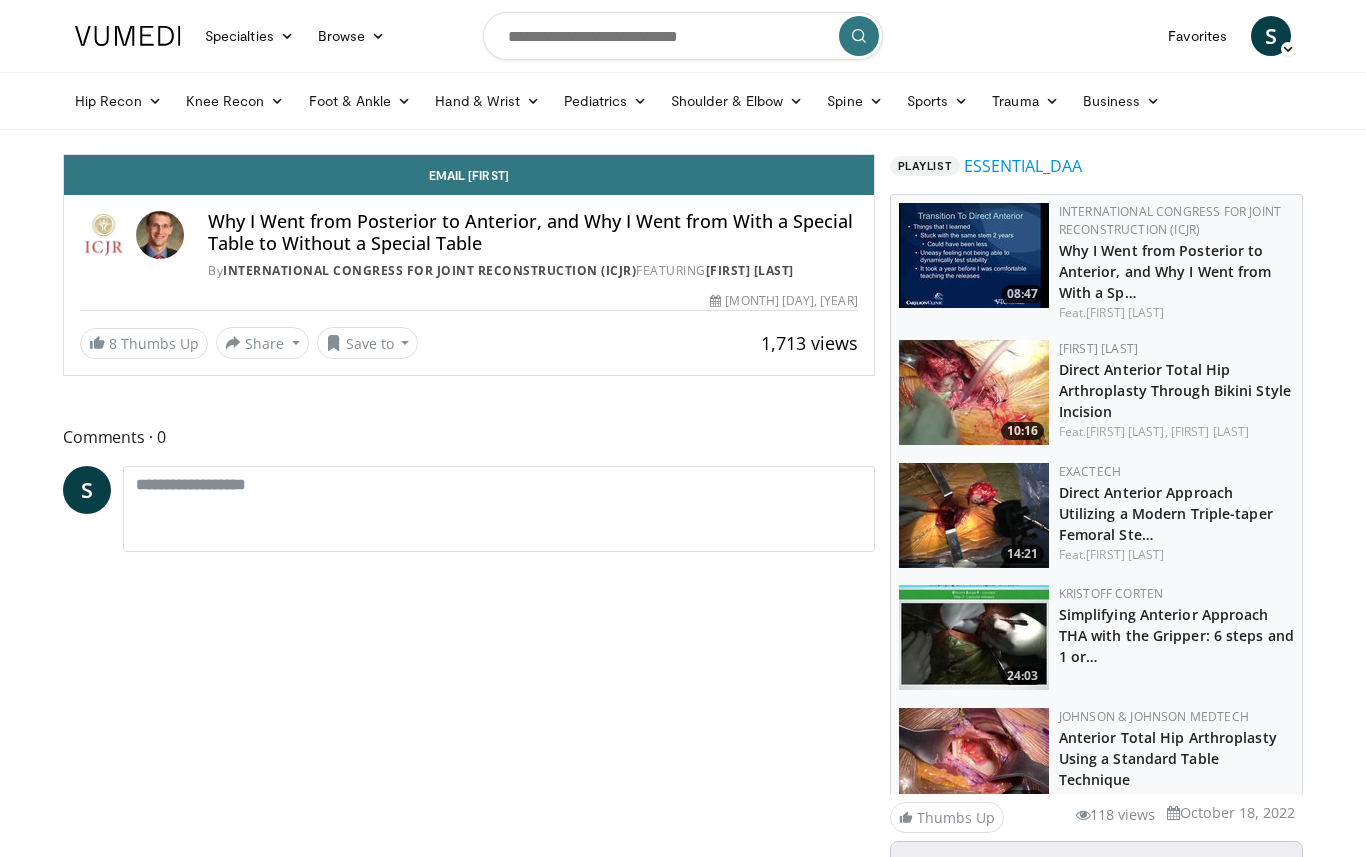 scroll, scrollTop: 0, scrollLeft: 0, axis: both 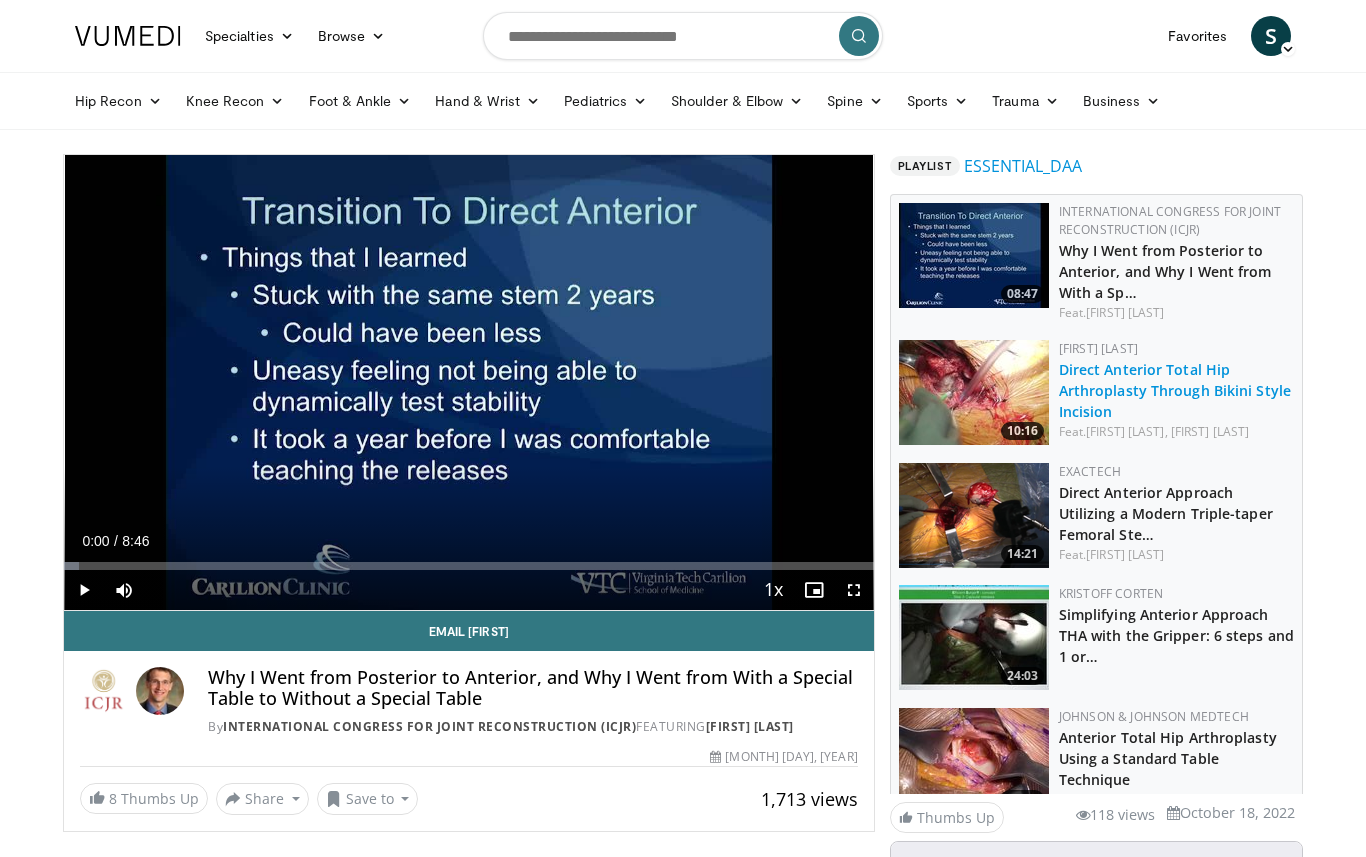 click on "Direct Anterior Total Hip Arthroplasty Through Bikini Style Incision" at bounding box center [1175, 390] 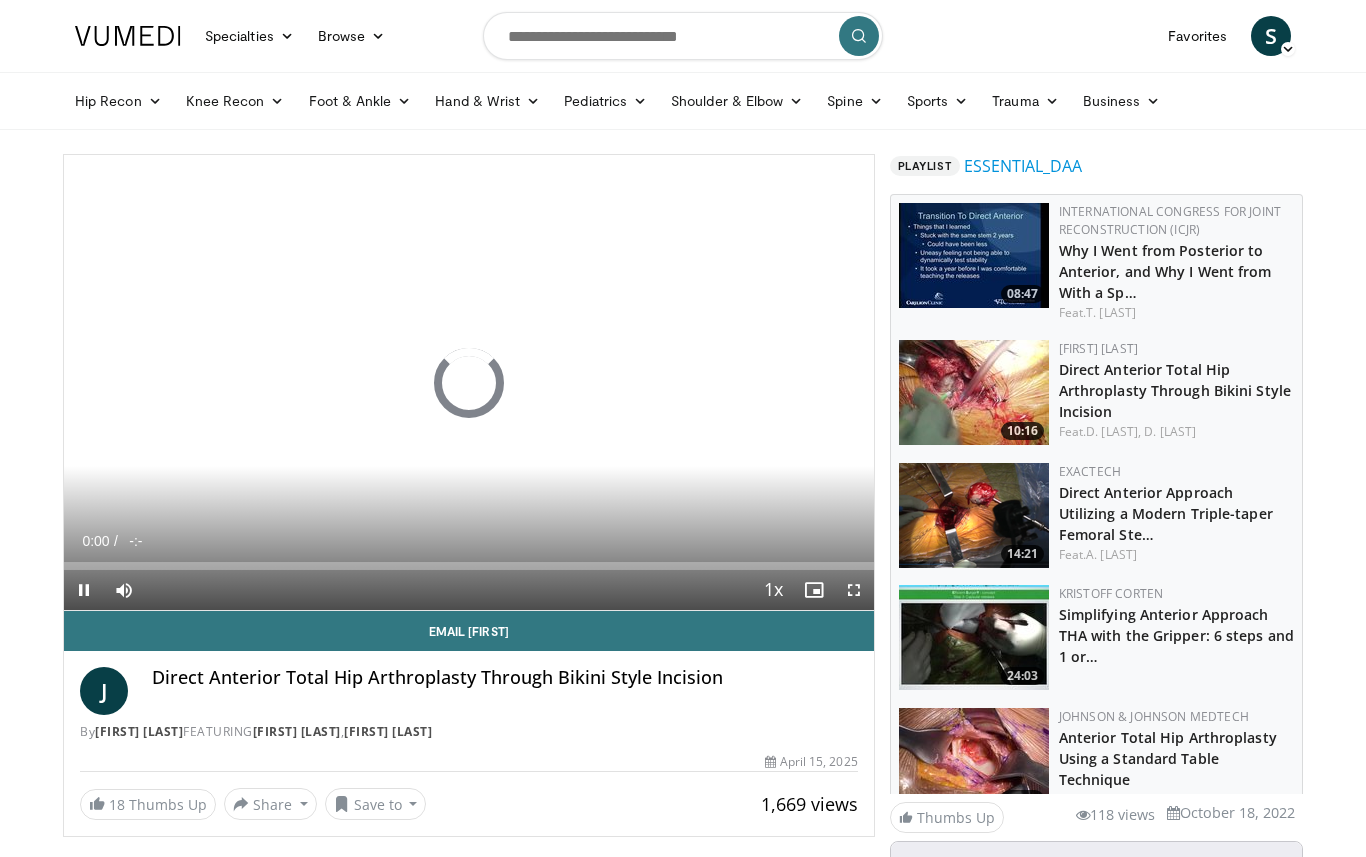 scroll, scrollTop: 0, scrollLeft: 0, axis: both 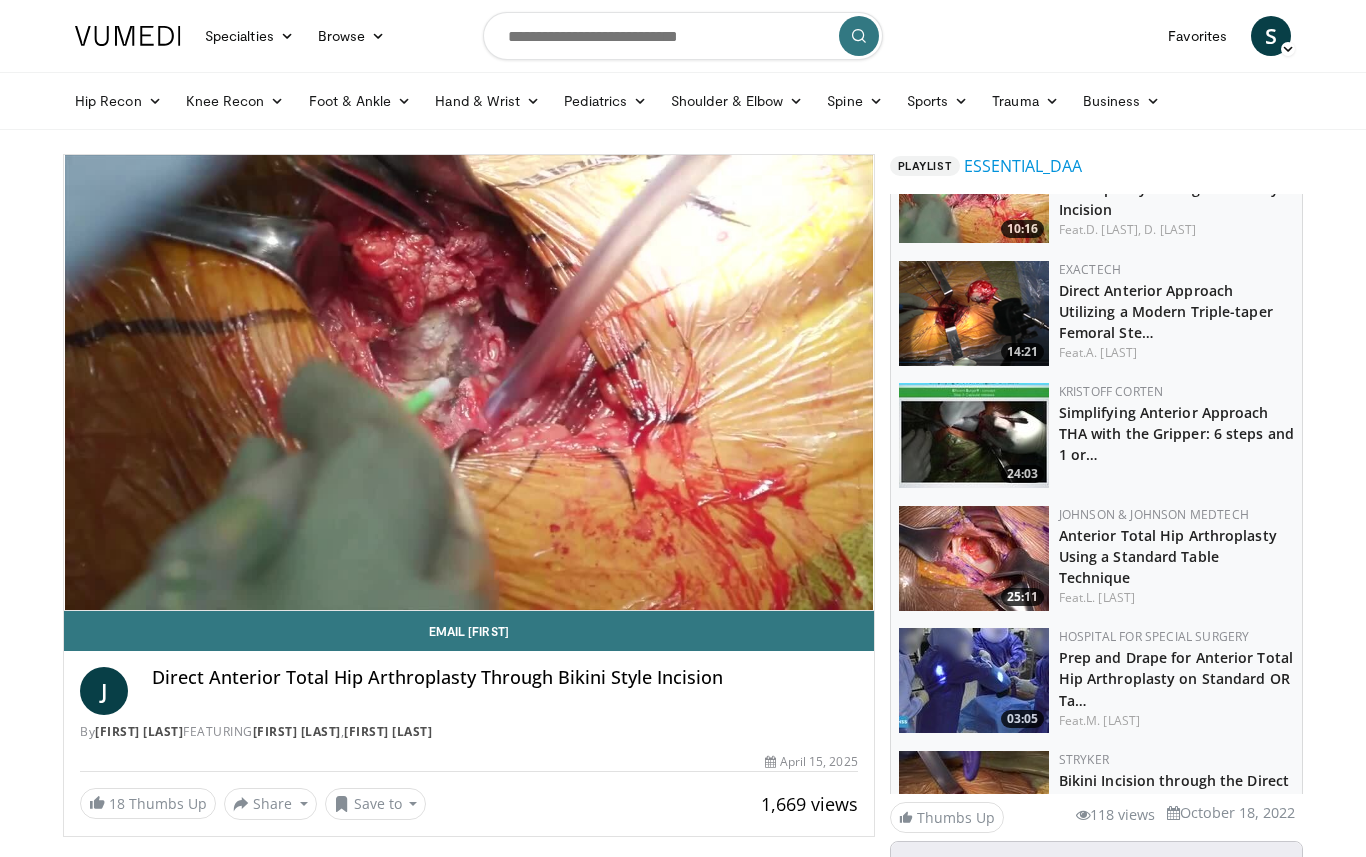 click at bounding box center [974, 558] 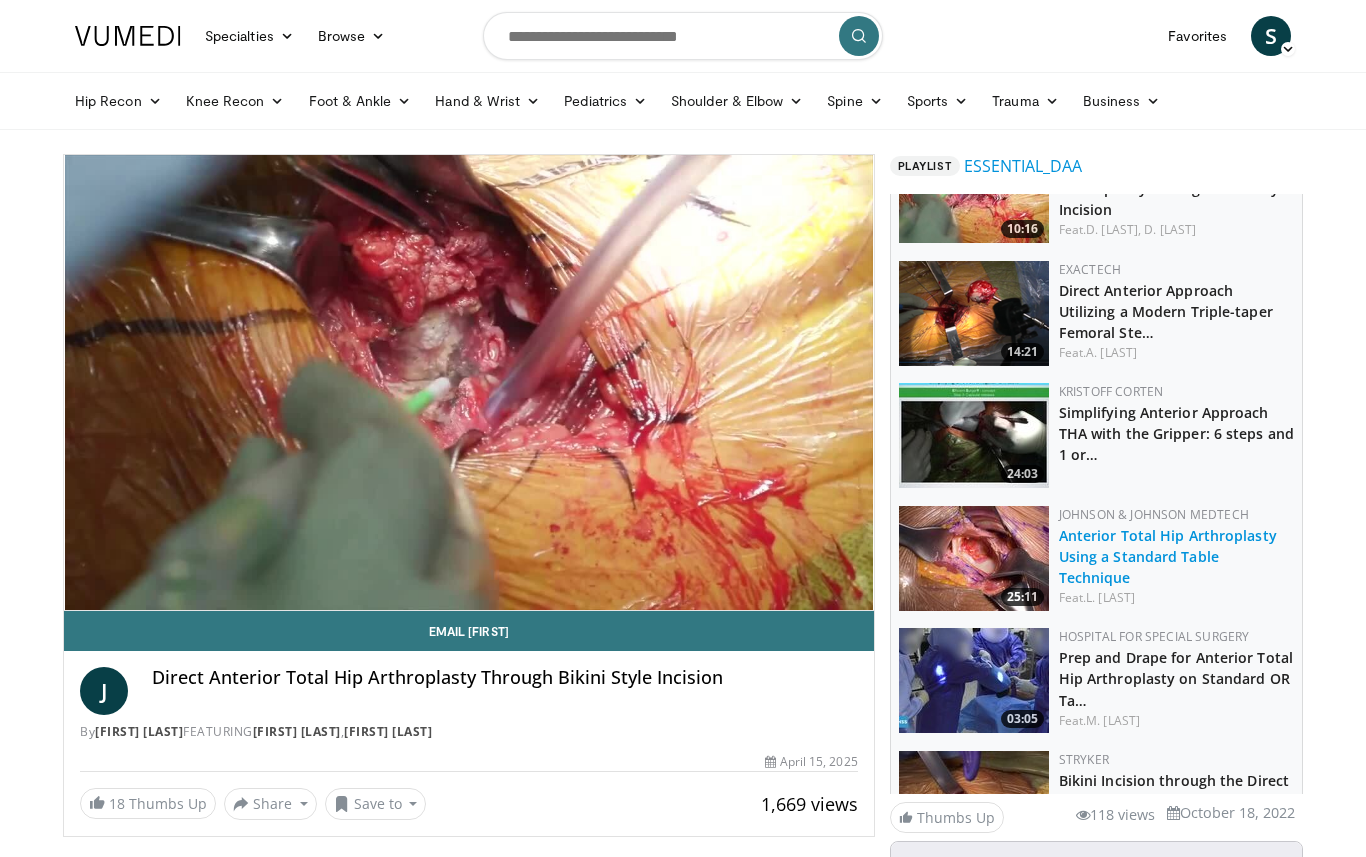 click on "Anterior Total Hip Arthroplasty Using a Standard Table Technique" at bounding box center [1168, 556] 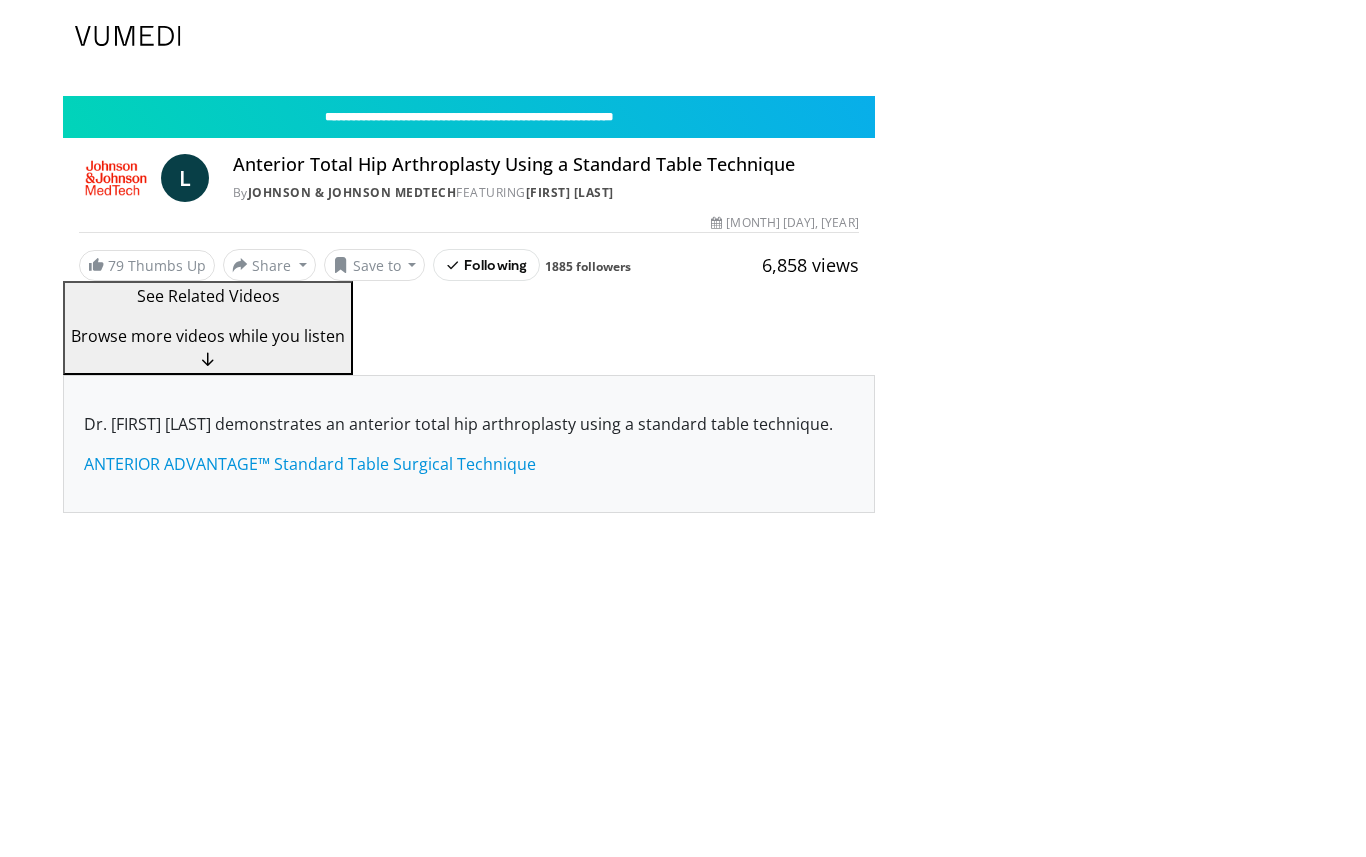 scroll, scrollTop: 0, scrollLeft: 0, axis: both 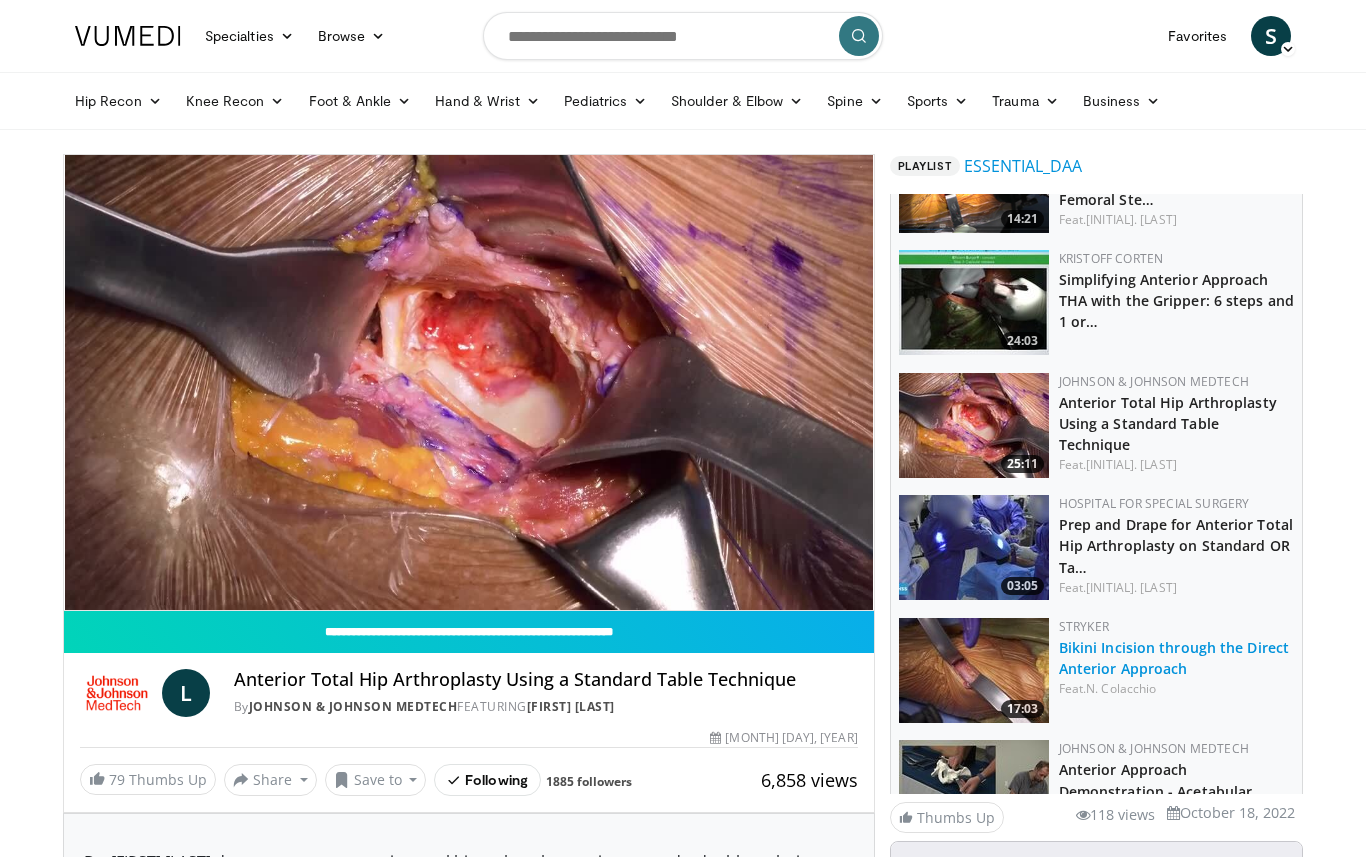 click on "Bikini Incision through the Direct Anterior Approach" at bounding box center (1174, 658) 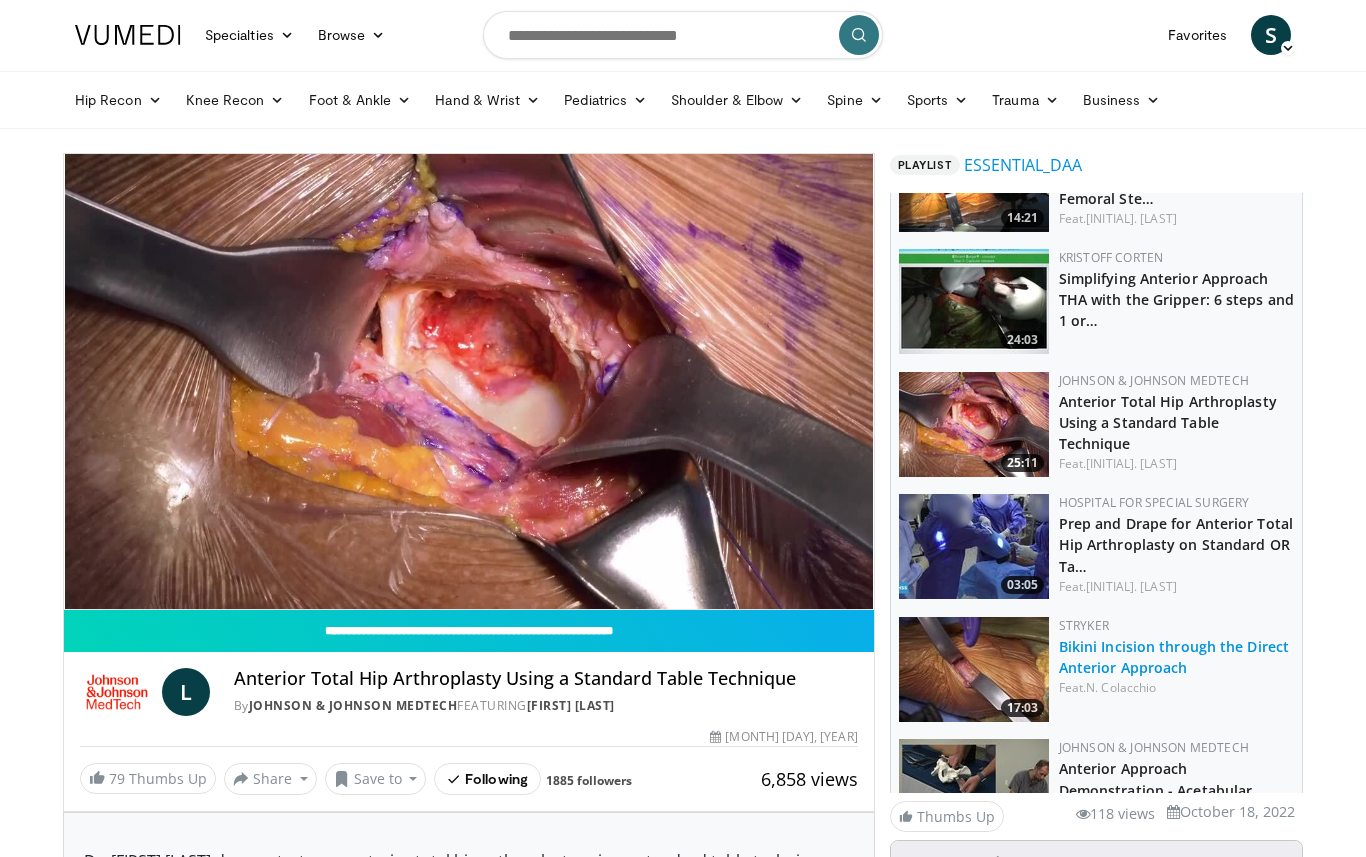 scroll, scrollTop: 1, scrollLeft: 0, axis: vertical 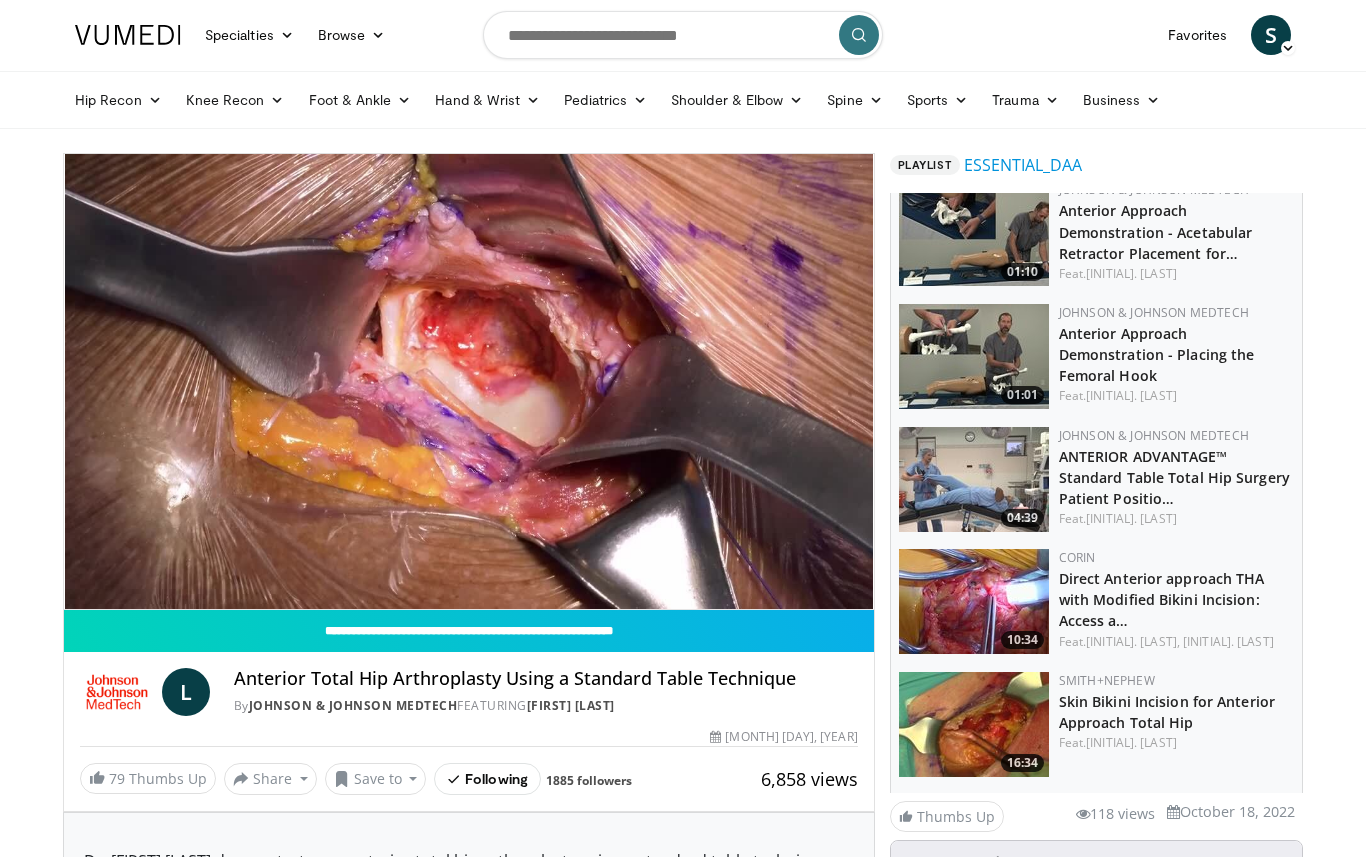 click at bounding box center [974, 601] 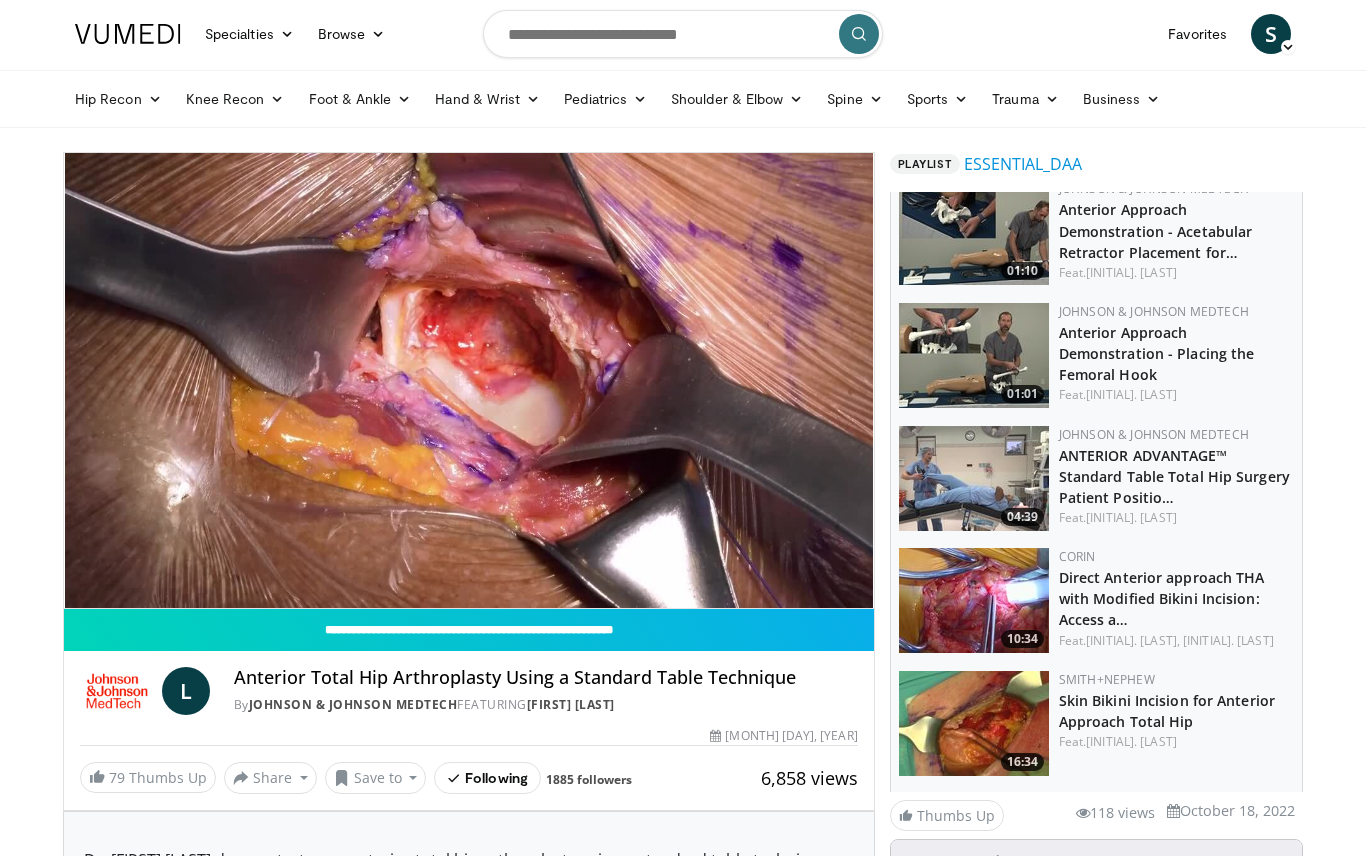 scroll, scrollTop: 2, scrollLeft: 0, axis: vertical 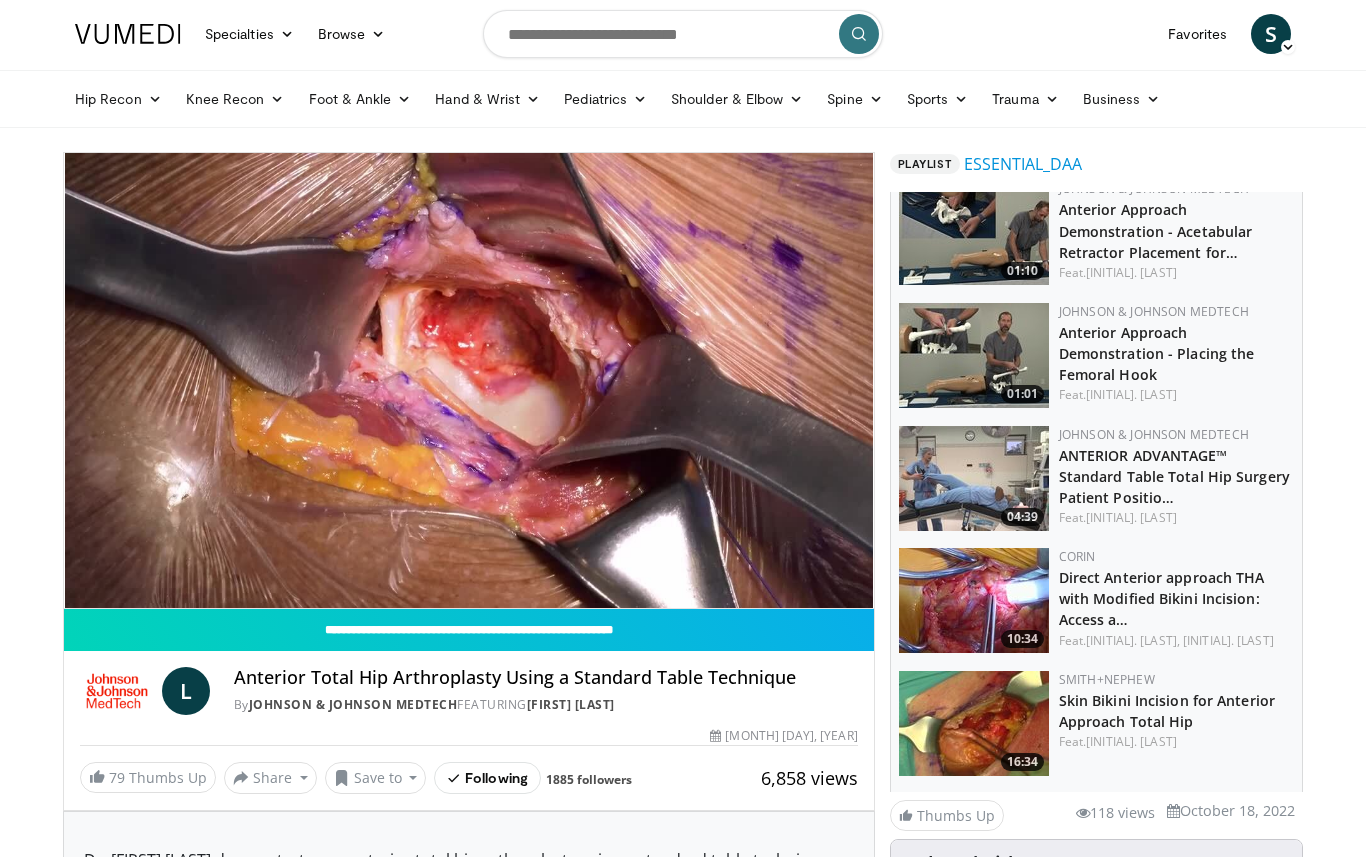 click at bounding box center [683, 34] 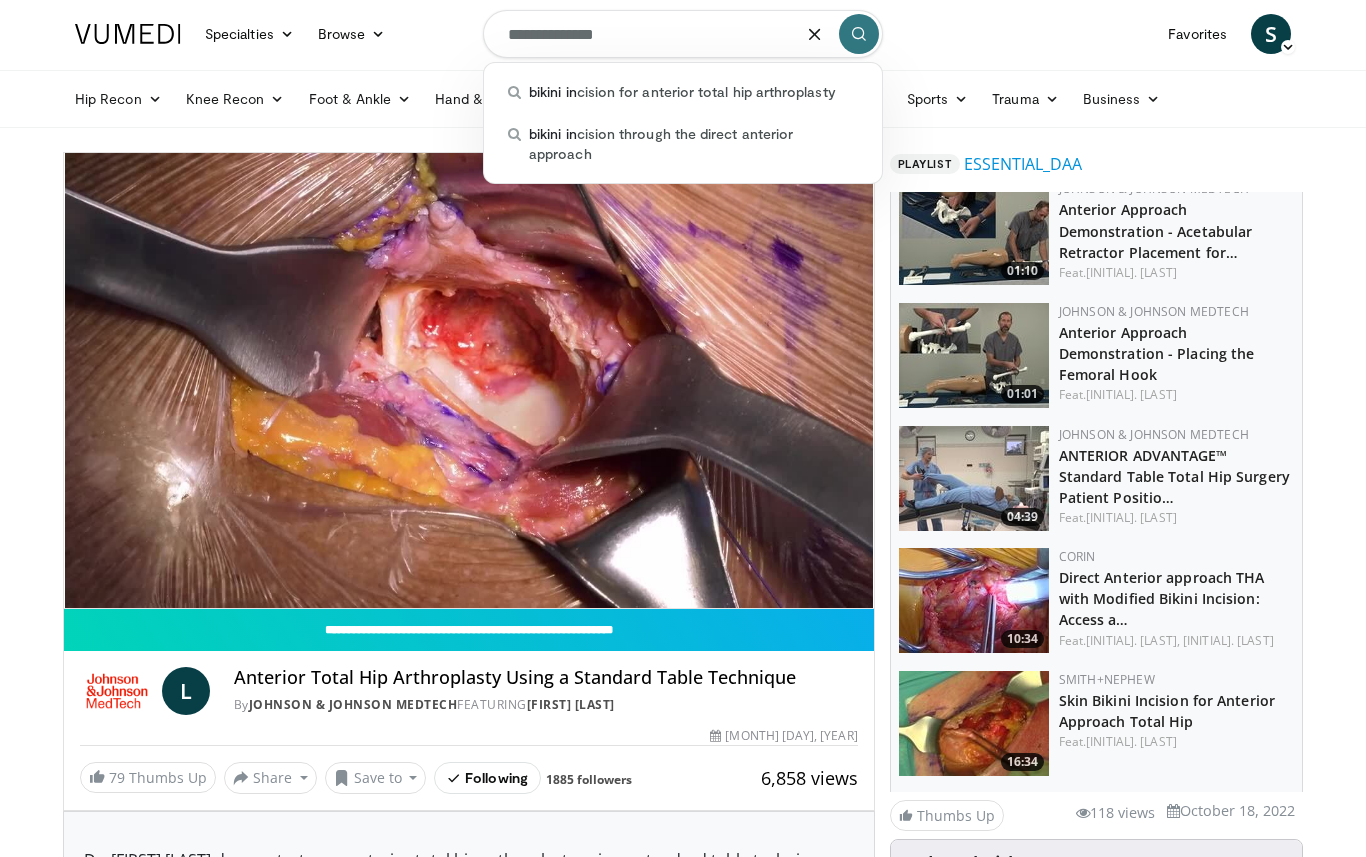 type on "**********" 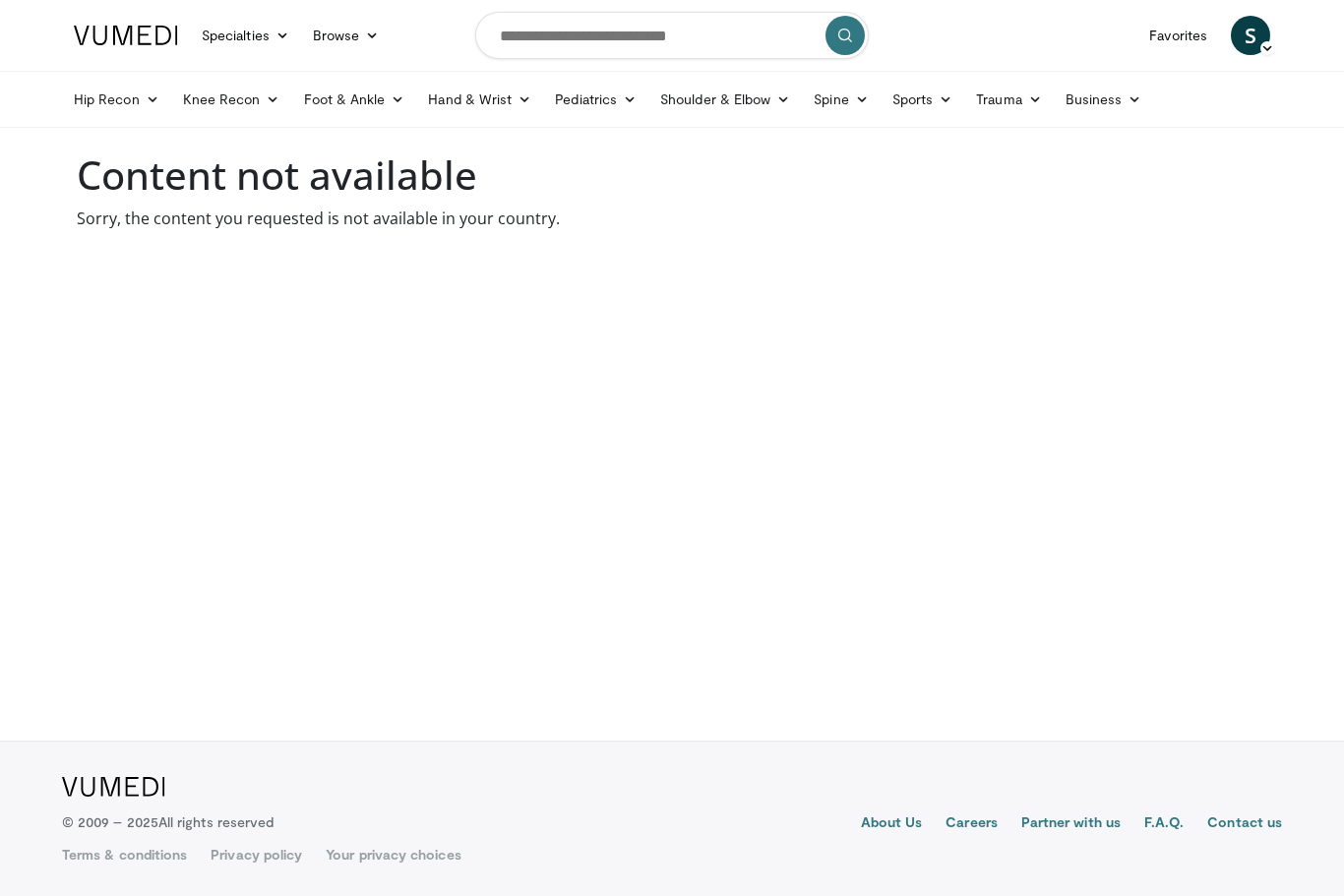 scroll, scrollTop: 0, scrollLeft: 0, axis: both 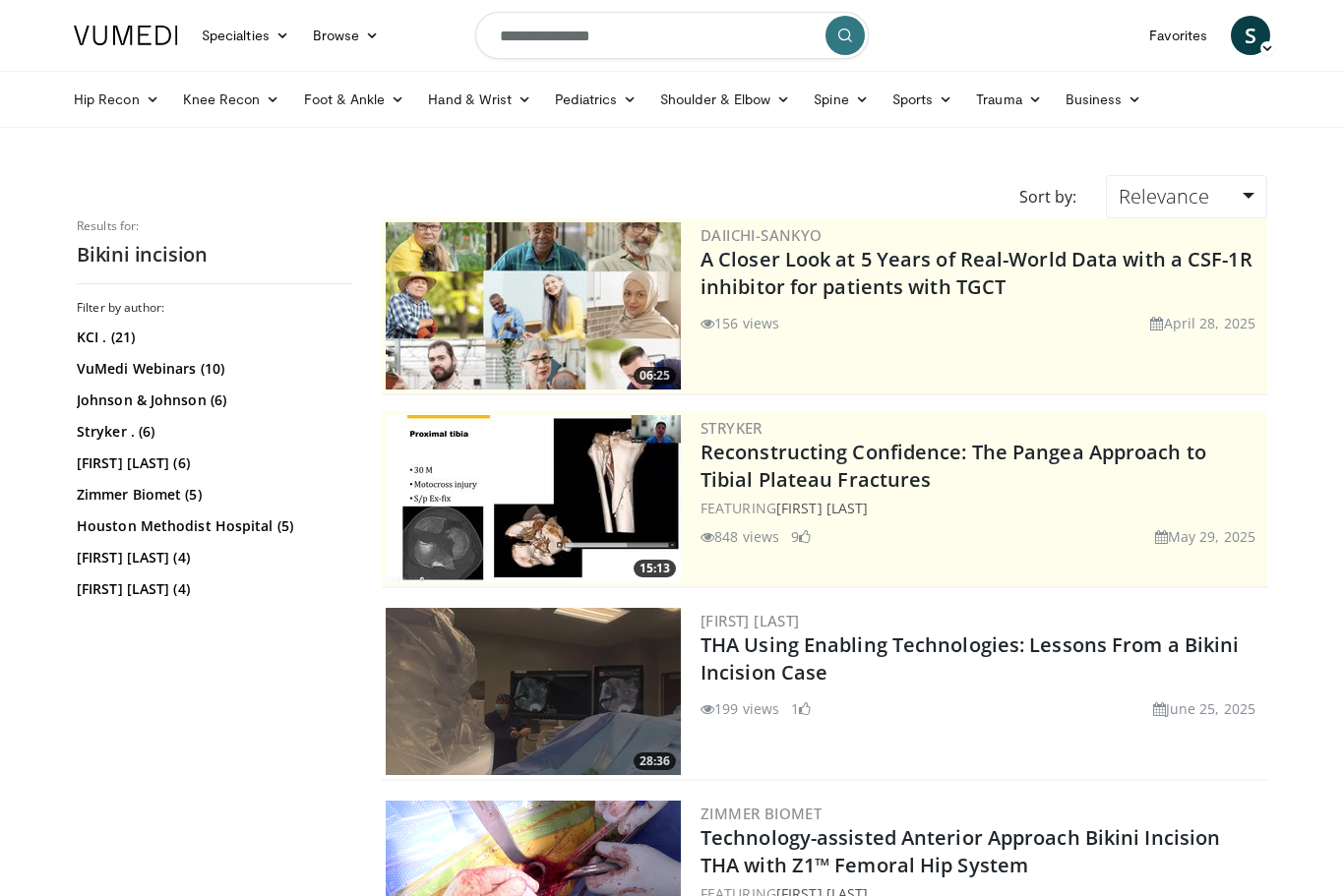 click on "Specialties
Adult & Family Medicine
Allergy, Asthma, Immunology
Anesthesiology
Cardiology
Dental
Dermatology
Endocrinology
Gastroenterology & Hepatology
General Surgery
Hematology & Oncology
Infectious Disease
Nephrology
Neurology
Neurosurgery
Obstetrics & Gynecology
Ophthalmology
Oral Maxillofacial
Orthopaedics
Otolaryngology
Pediatrics
Plastic Surgery
Podiatry
Psychiatry
Pulmonology
Radiation Oncology
Radiology
Rheumatology
Urology" at bounding box center (672, 2546) 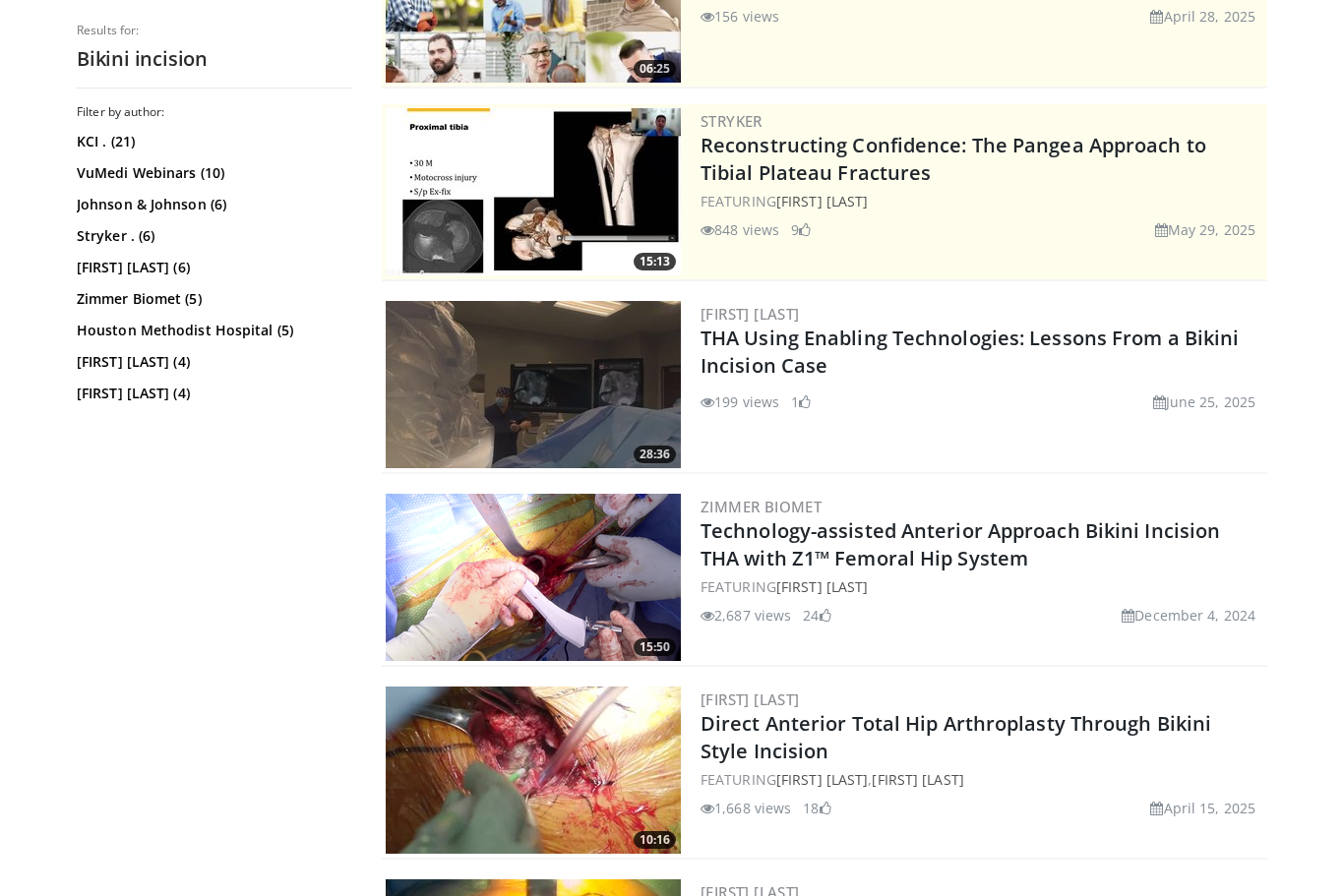 scroll, scrollTop: 307, scrollLeft: 0, axis: vertical 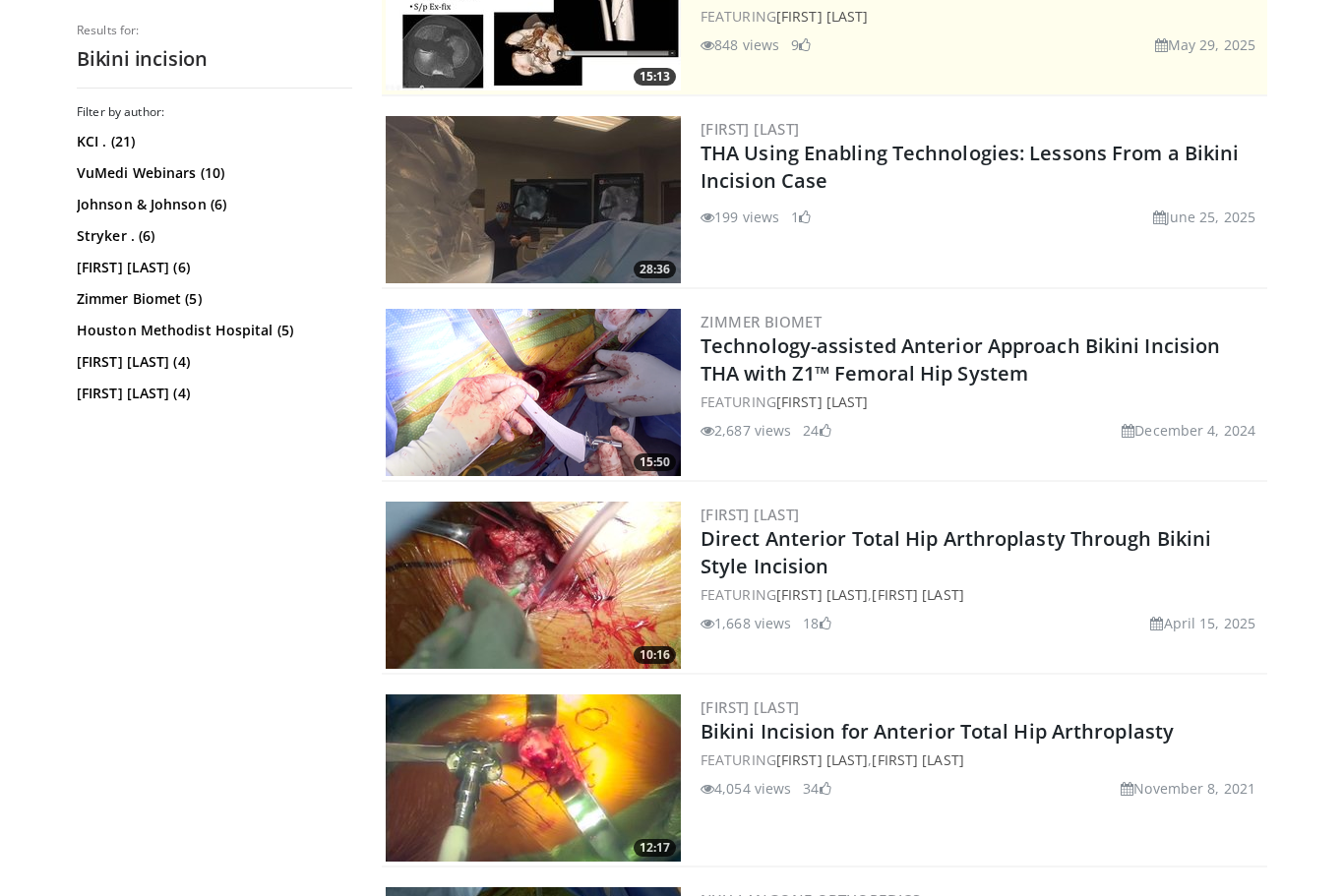 click at bounding box center (533, 585) 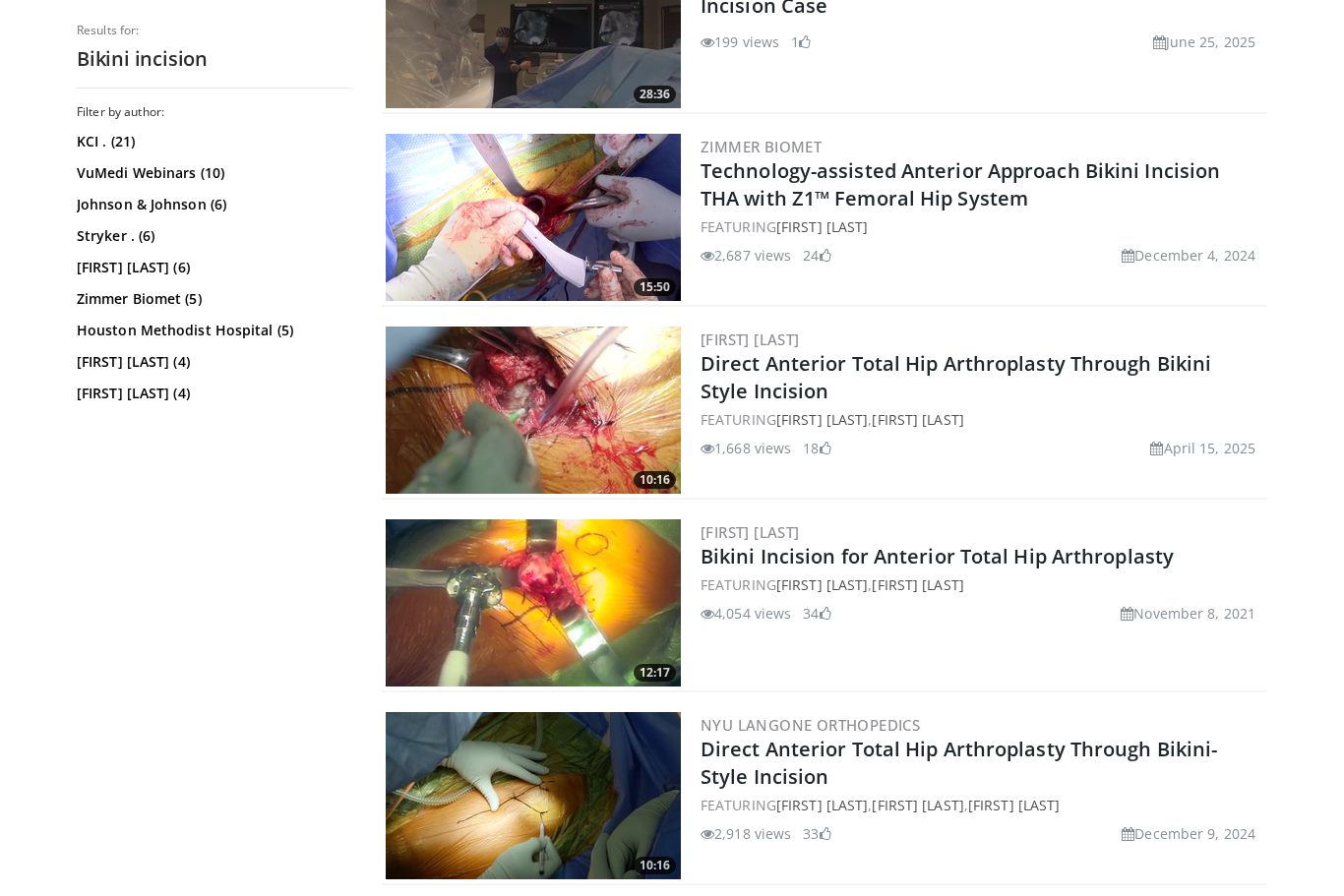 scroll, scrollTop: 677, scrollLeft: 0, axis: vertical 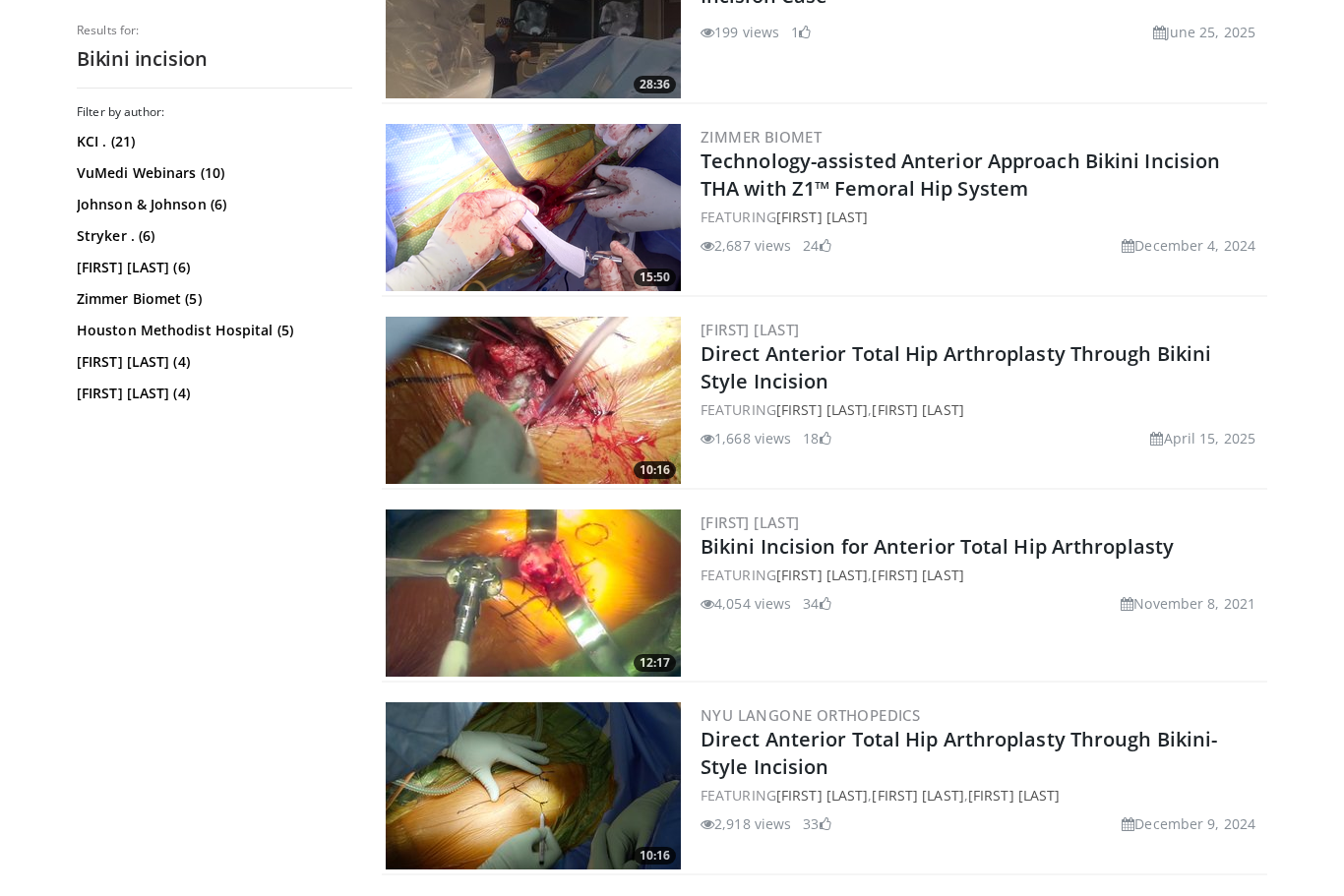 click at bounding box center [533, 593] 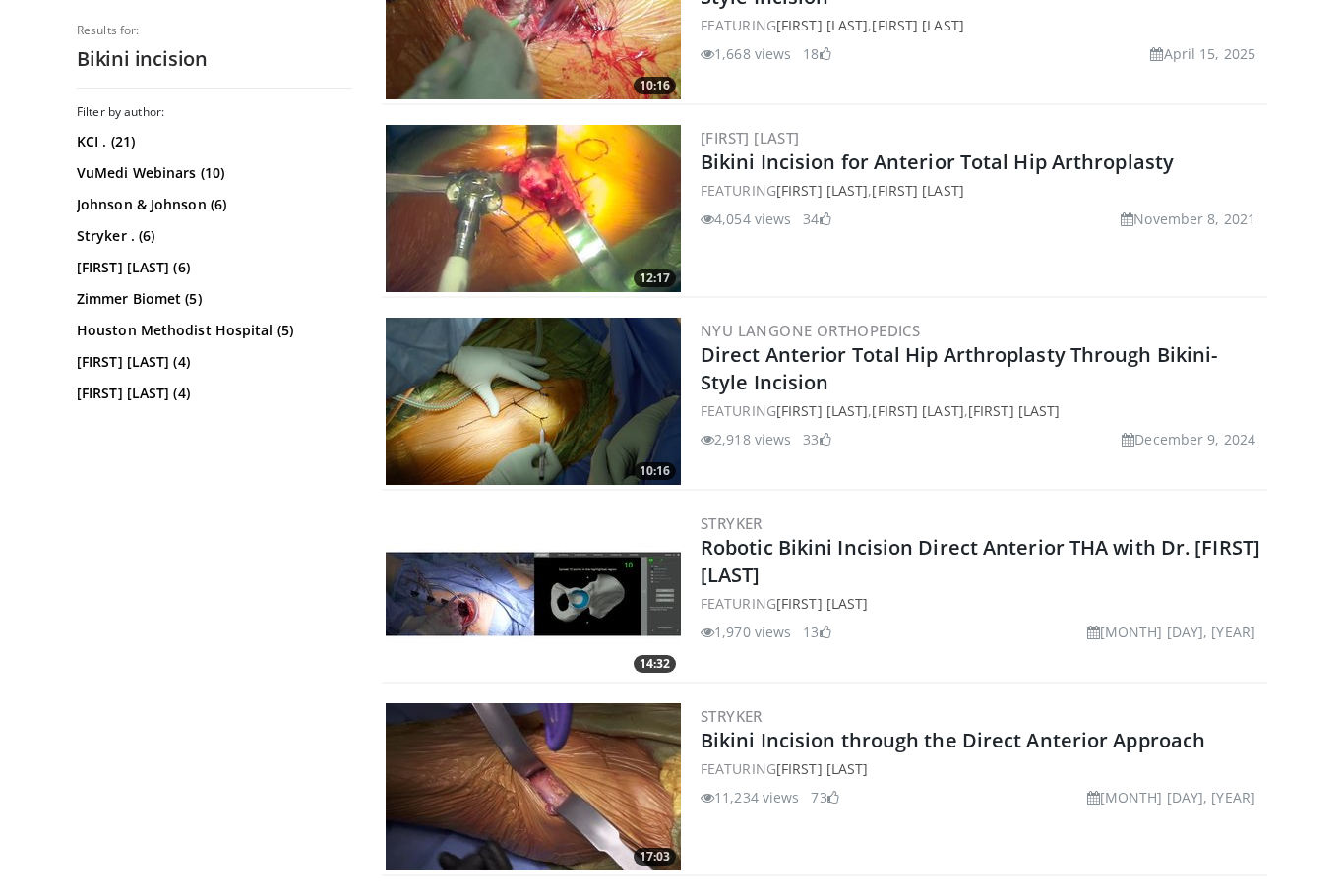 scroll, scrollTop: 1061, scrollLeft: 0, axis: vertical 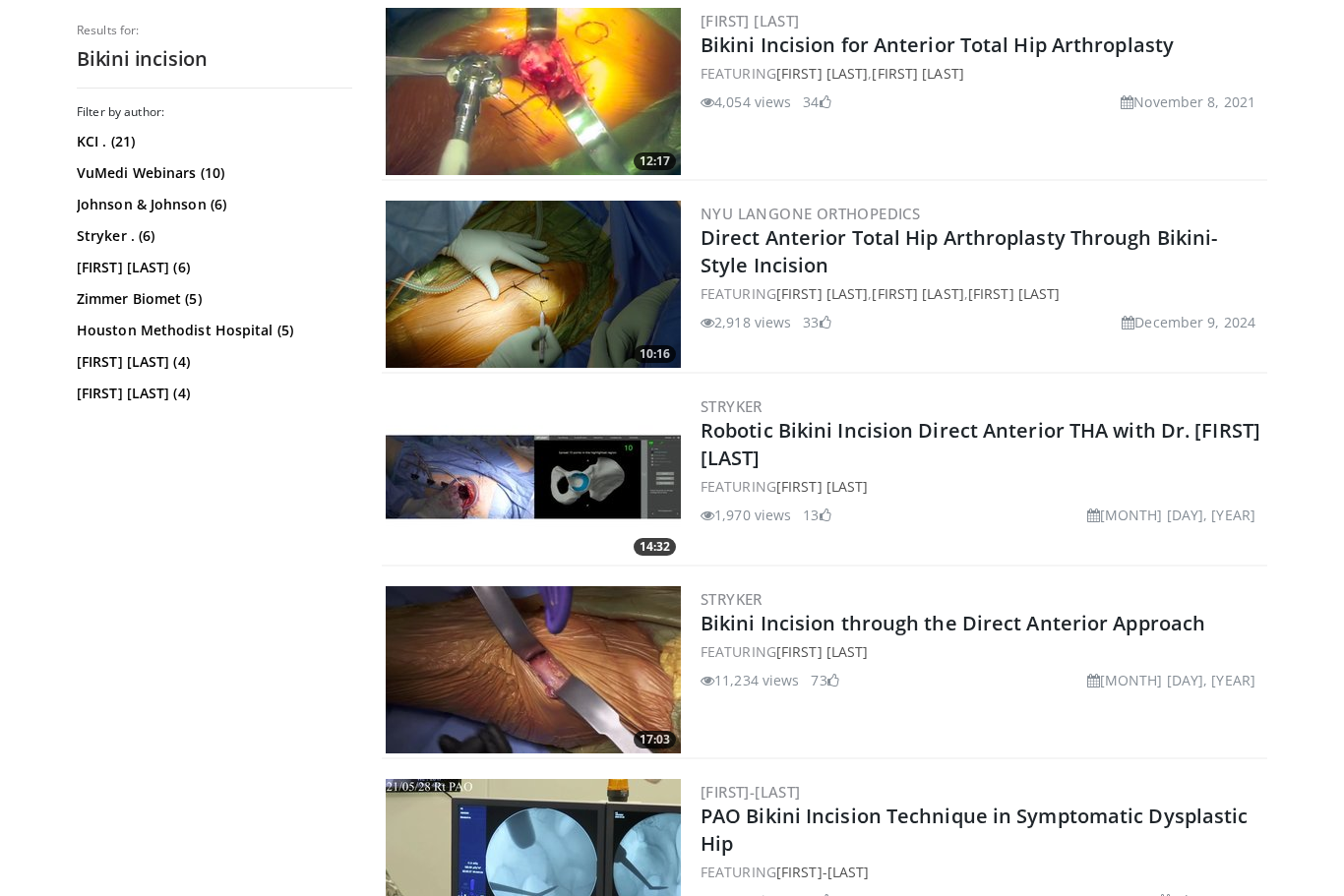 click at bounding box center (533, 670) 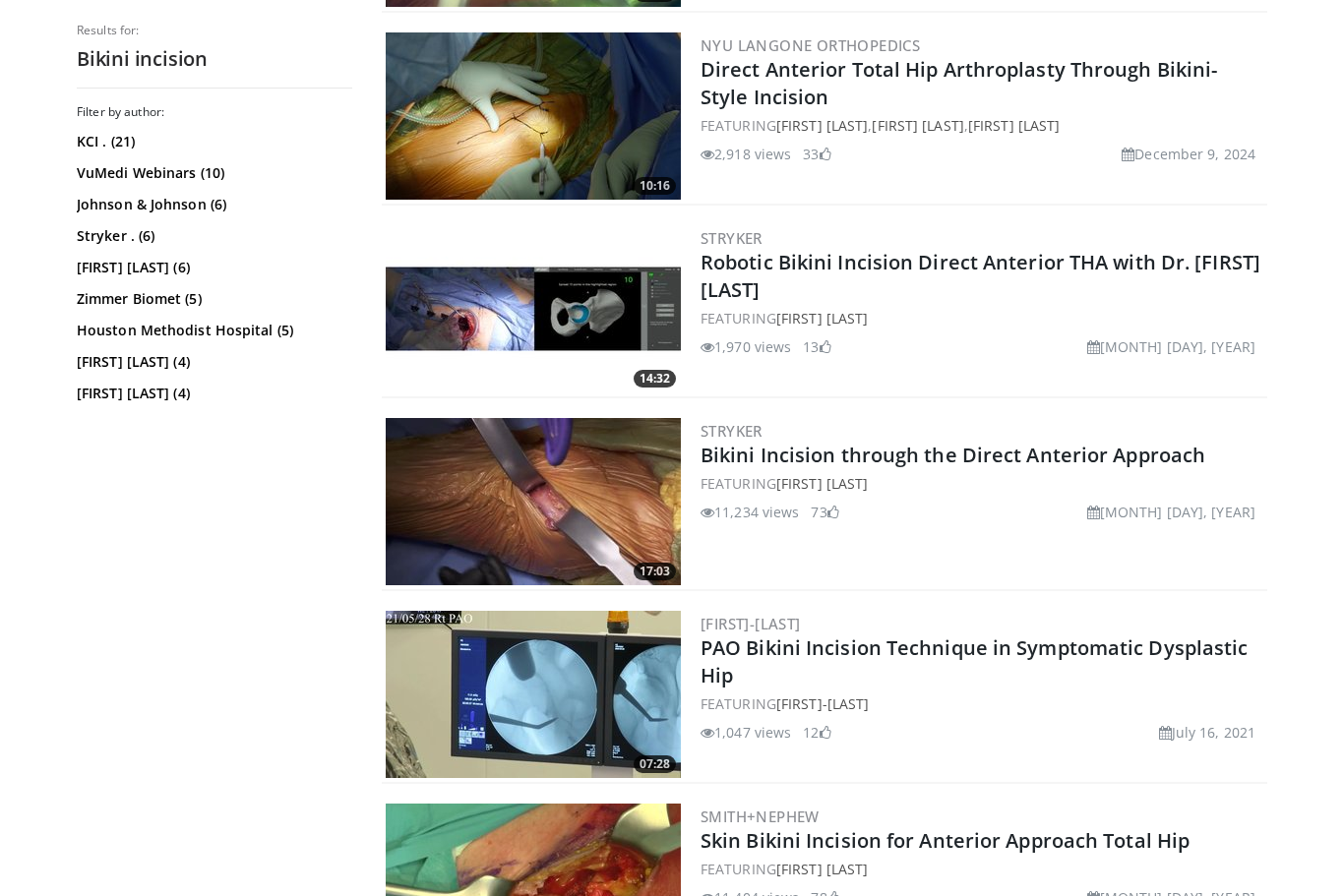 scroll, scrollTop: 1348, scrollLeft: 0, axis: vertical 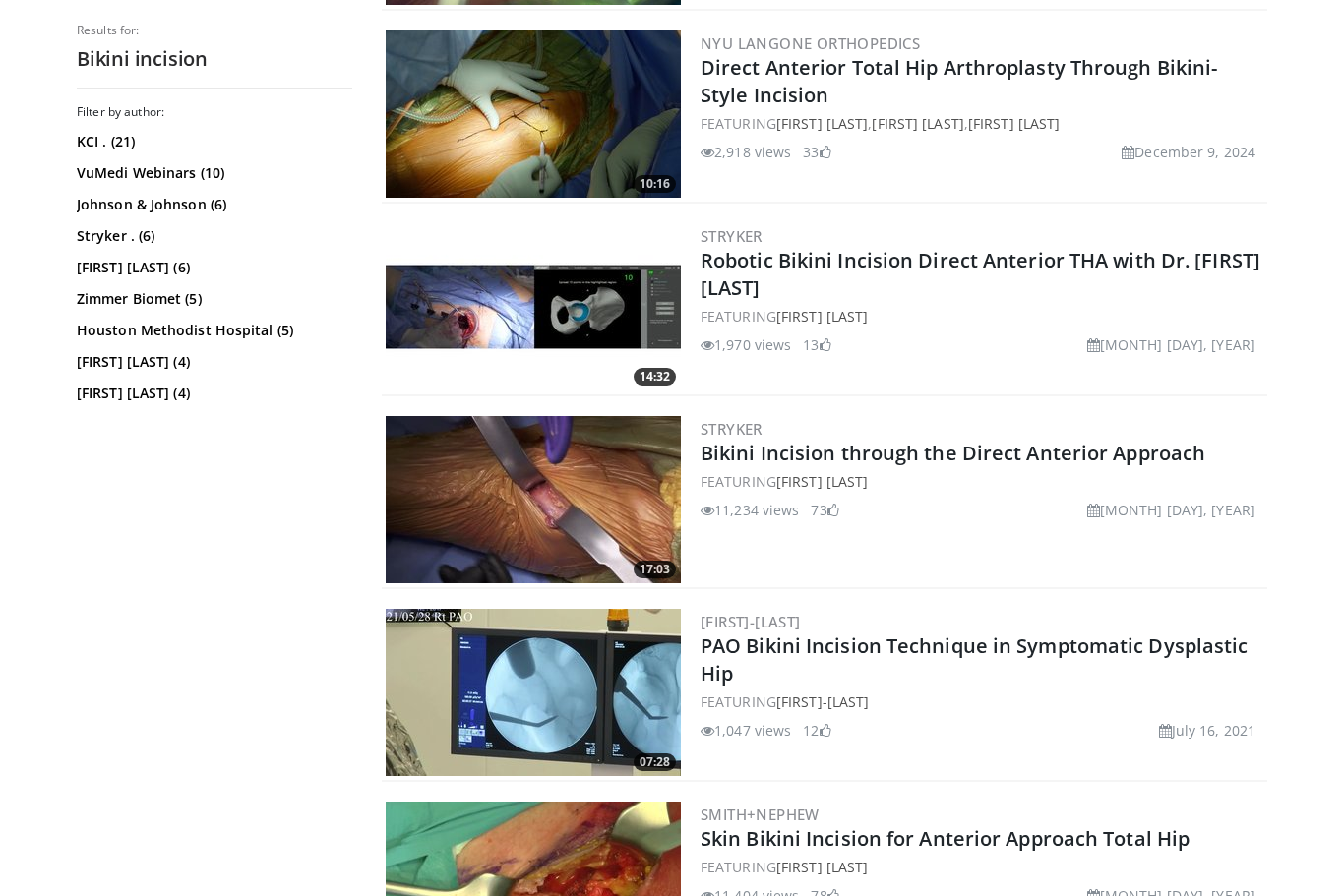 click at bounding box center (533, 692) 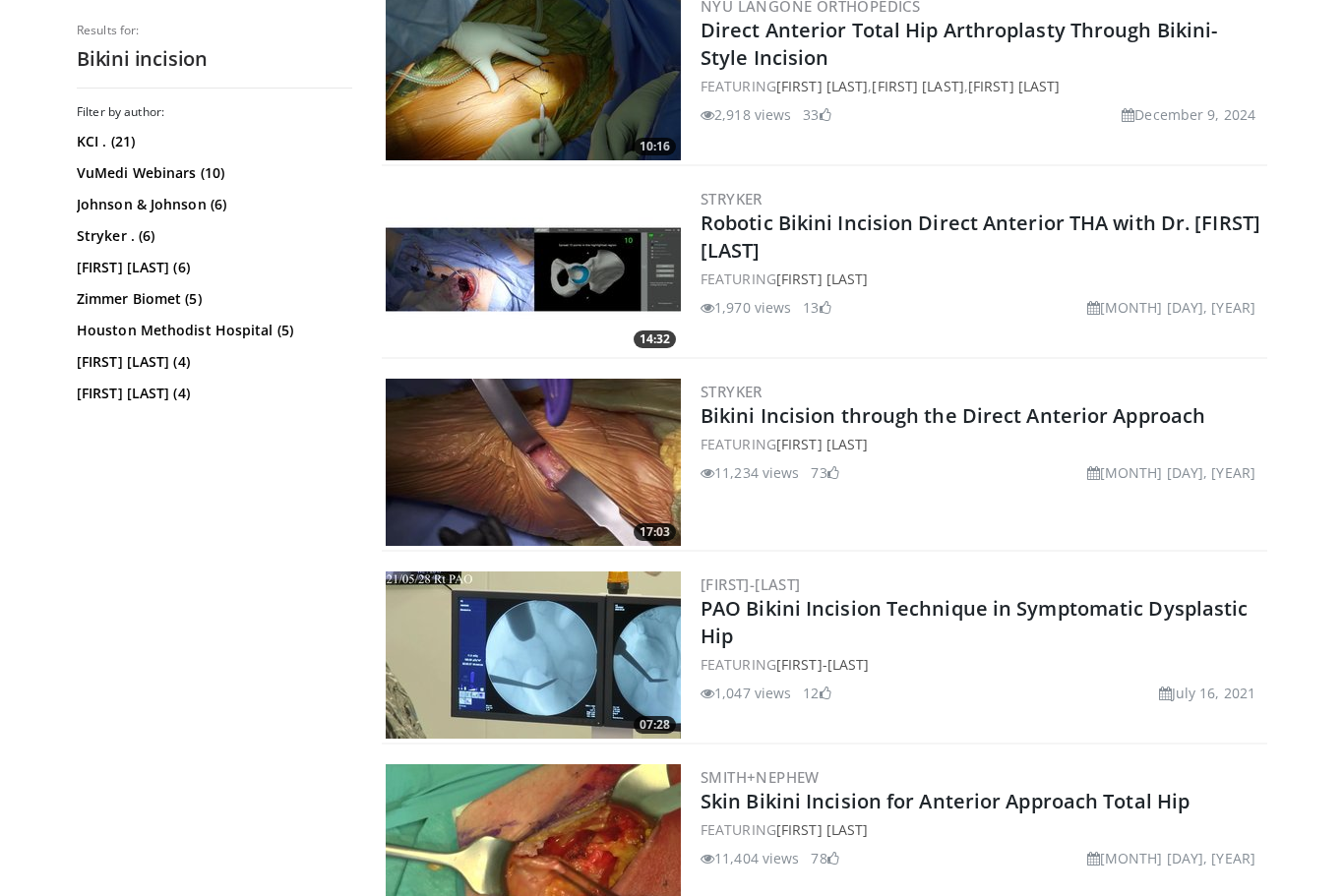 scroll, scrollTop: 1383, scrollLeft: 0, axis: vertical 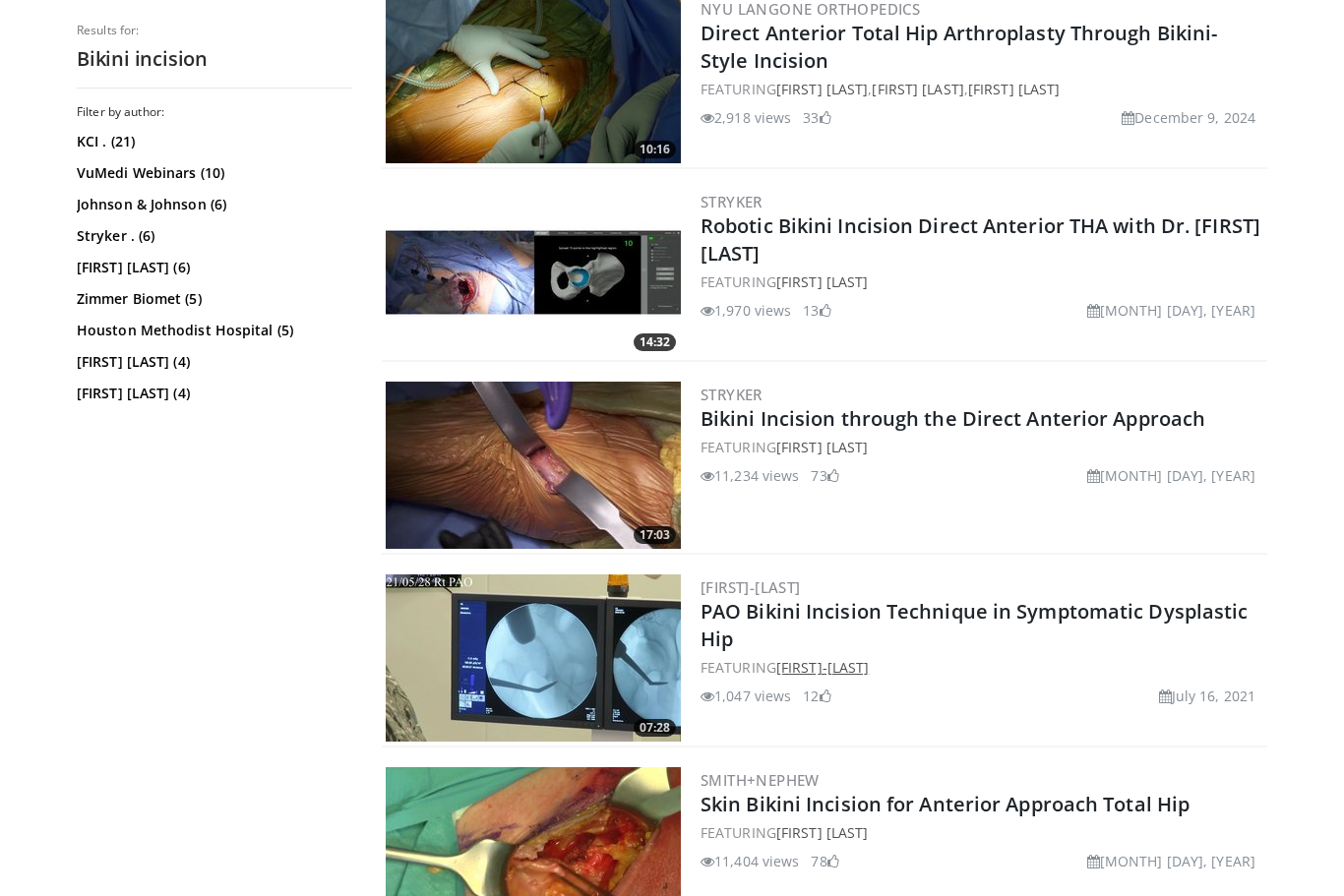 click on "Myung-Sik Park" at bounding box center (823, 667) 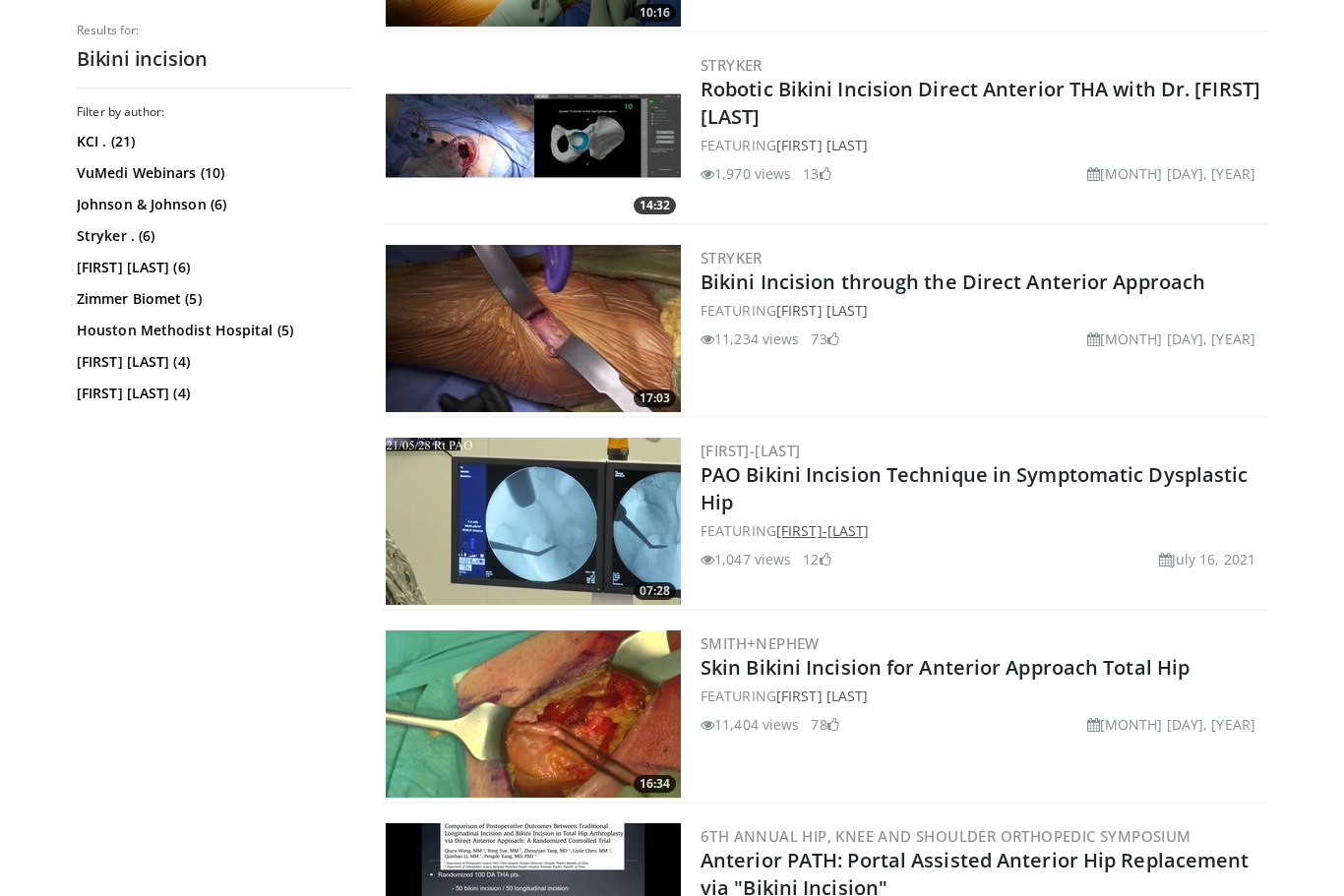 scroll, scrollTop: 1520, scrollLeft: 0, axis: vertical 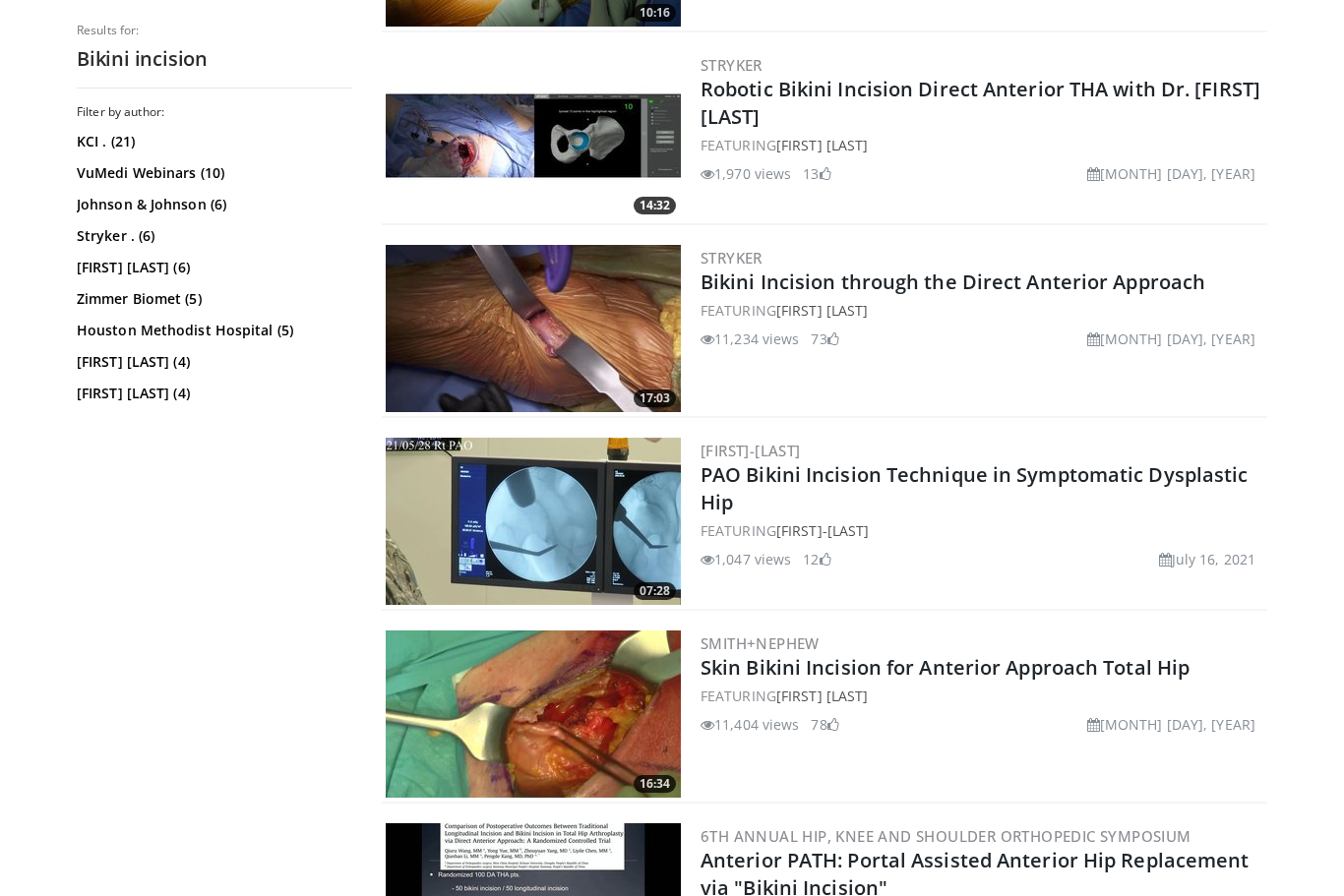 click at bounding box center (533, 714) 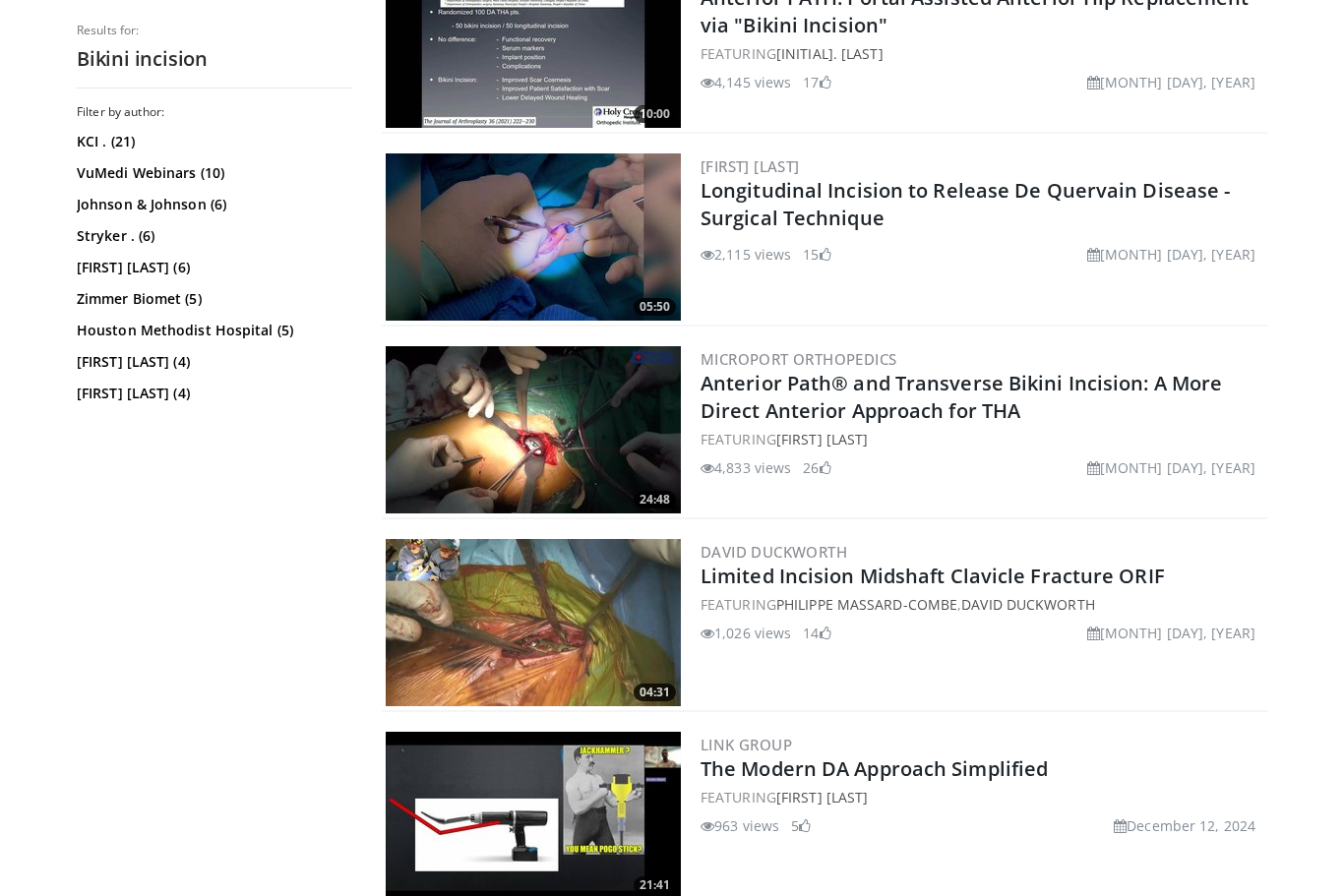 scroll, scrollTop: 2383, scrollLeft: 0, axis: vertical 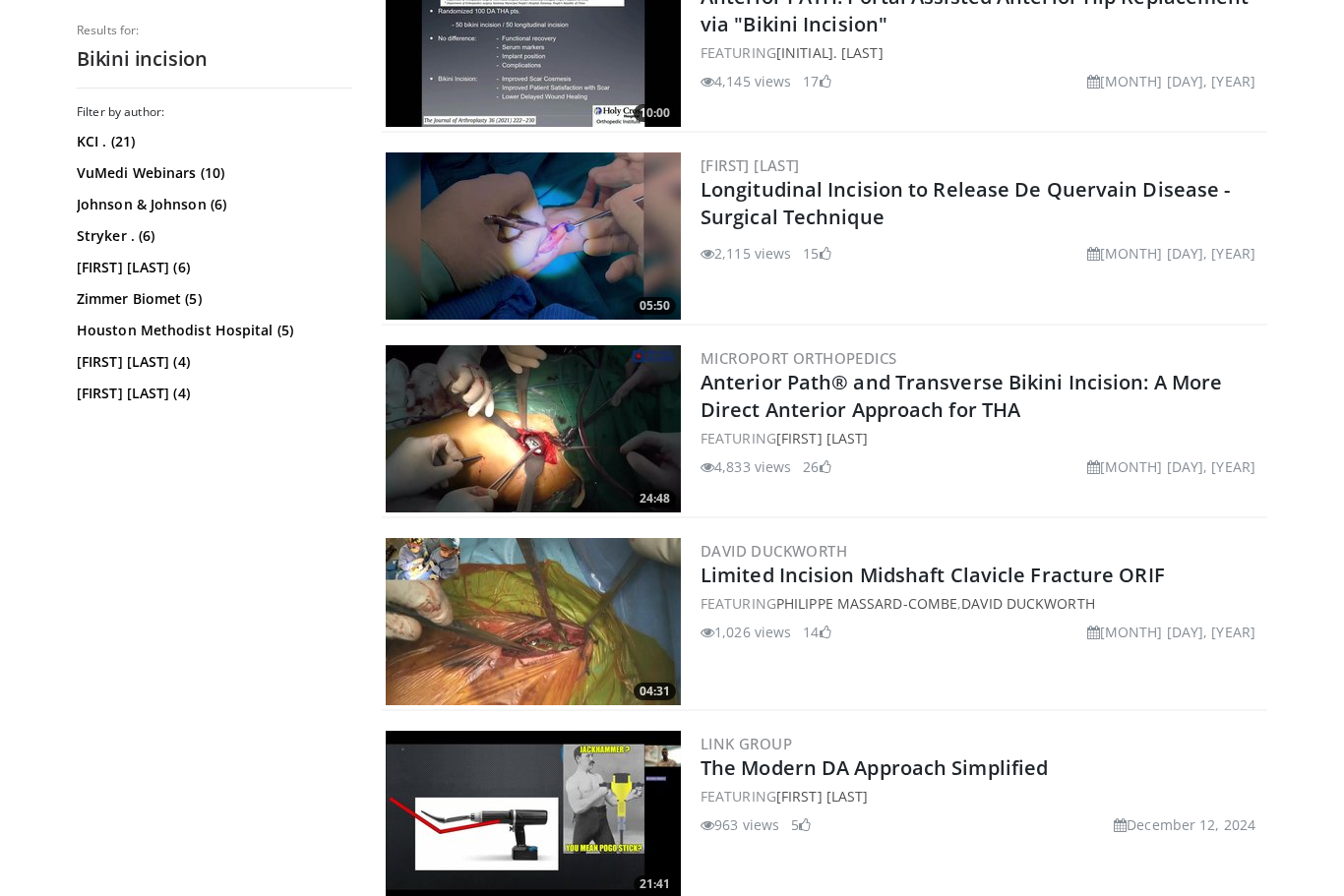 click at bounding box center (533, 429) 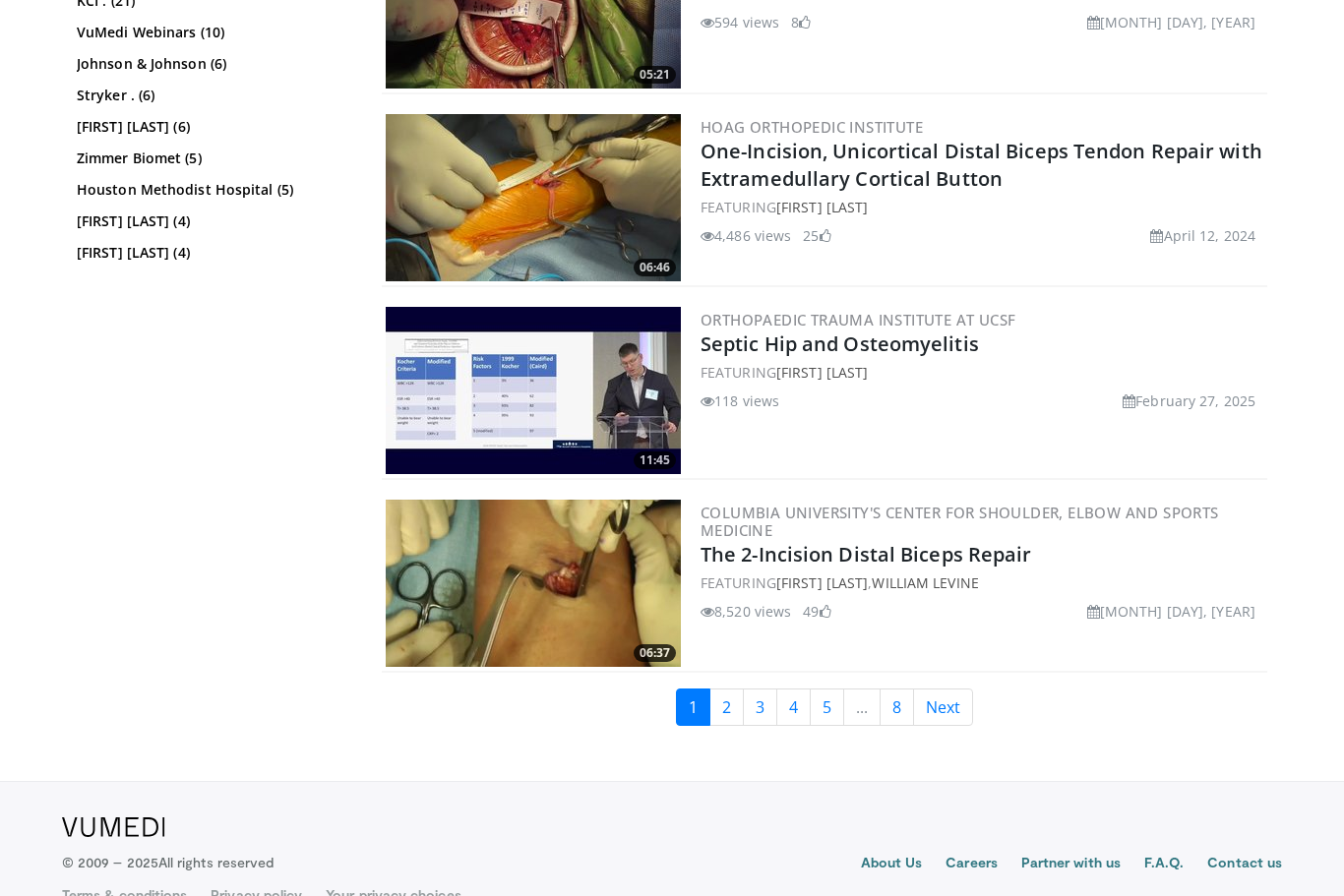 scroll, scrollTop: 4155, scrollLeft: 0, axis: vertical 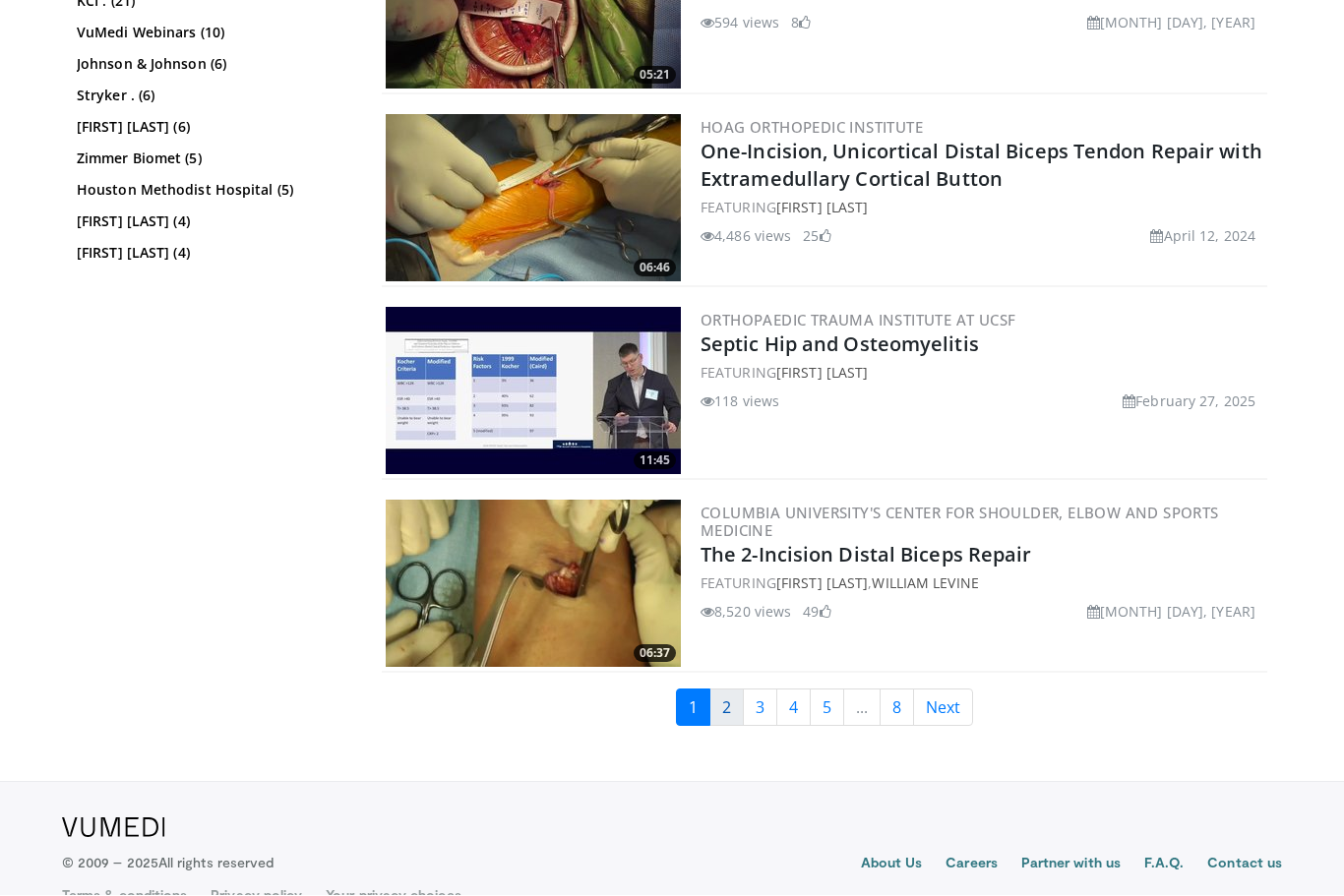 click on "2" at bounding box center [726, 708] 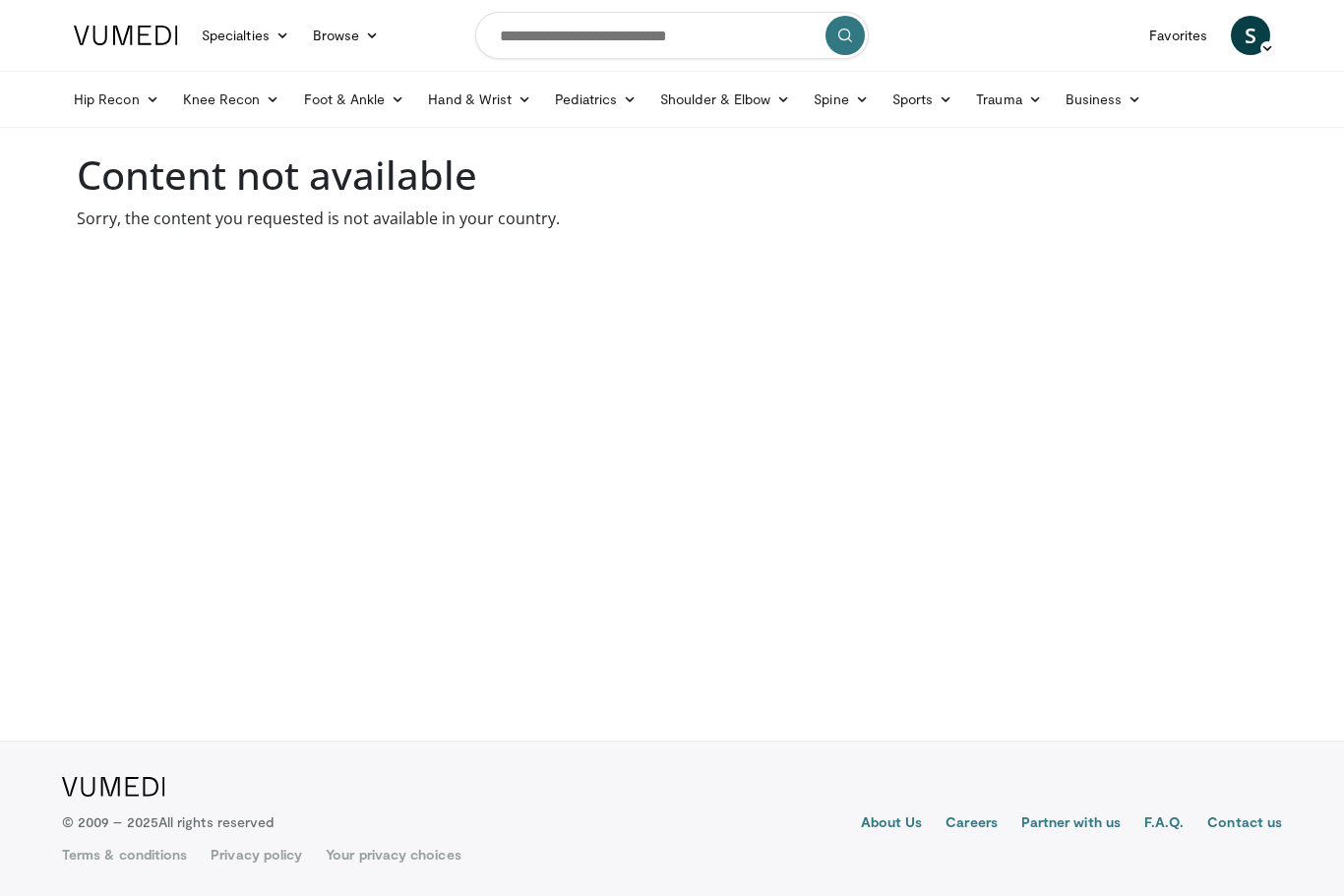 scroll, scrollTop: 0, scrollLeft: 0, axis: both 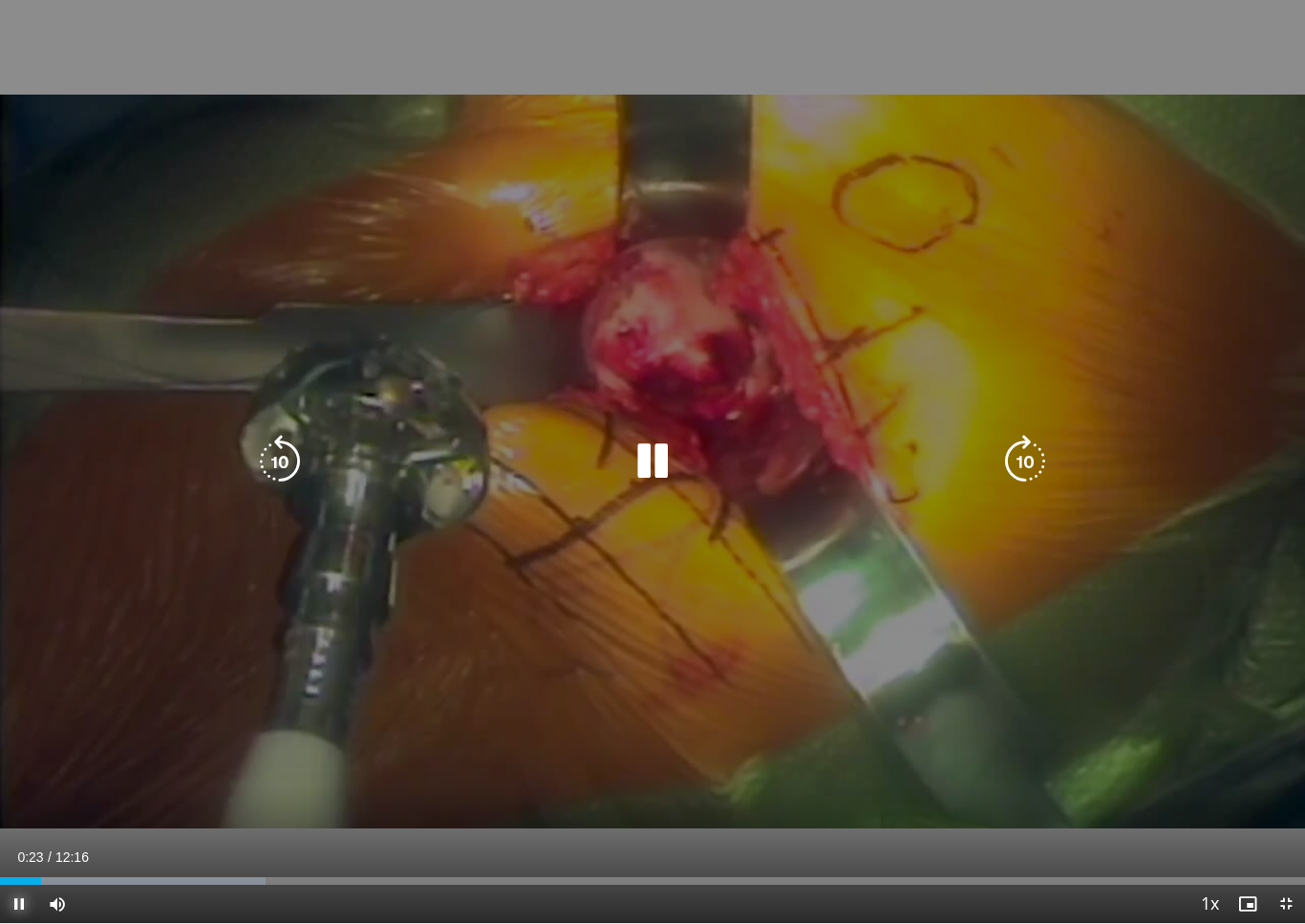 type 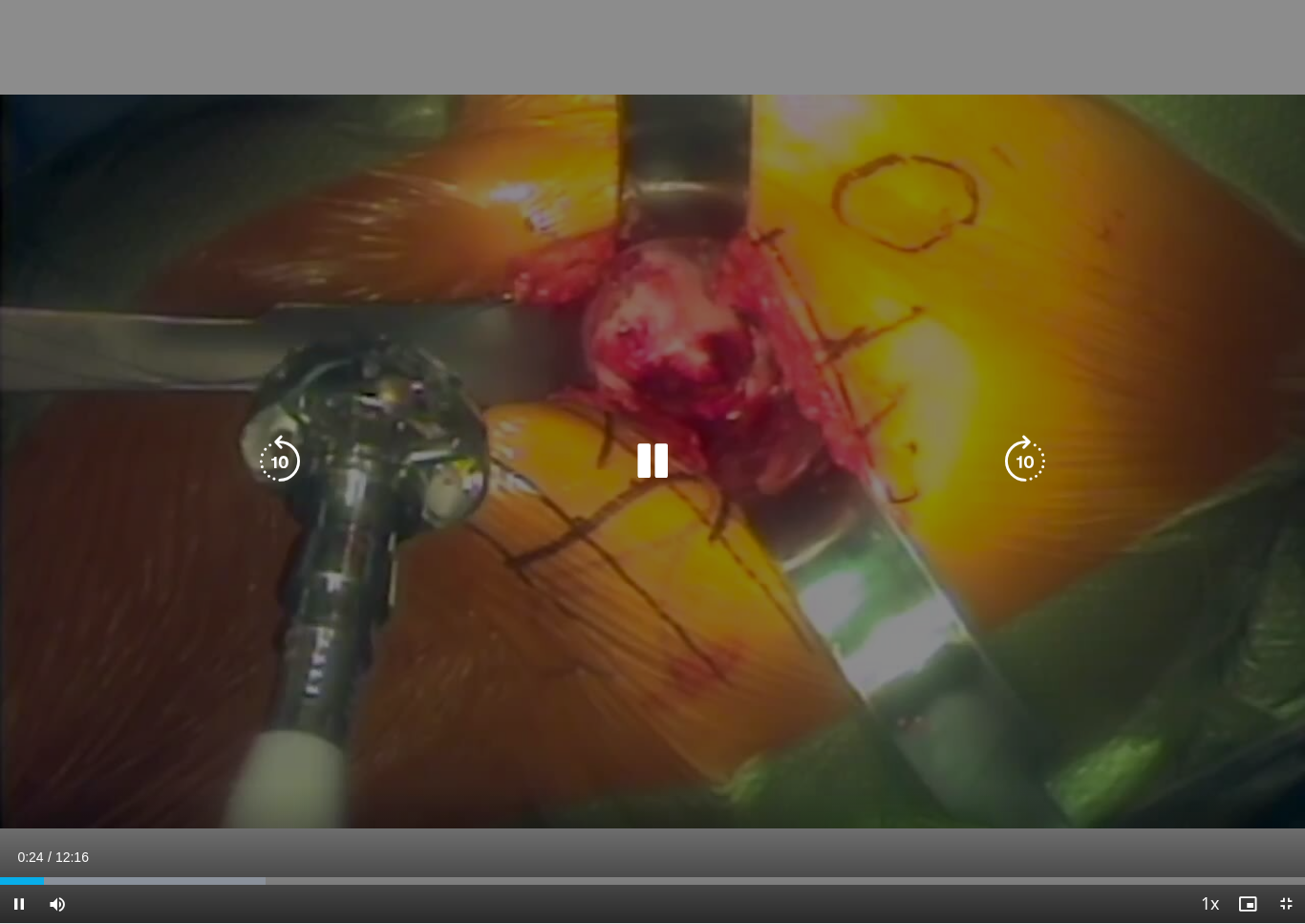 click 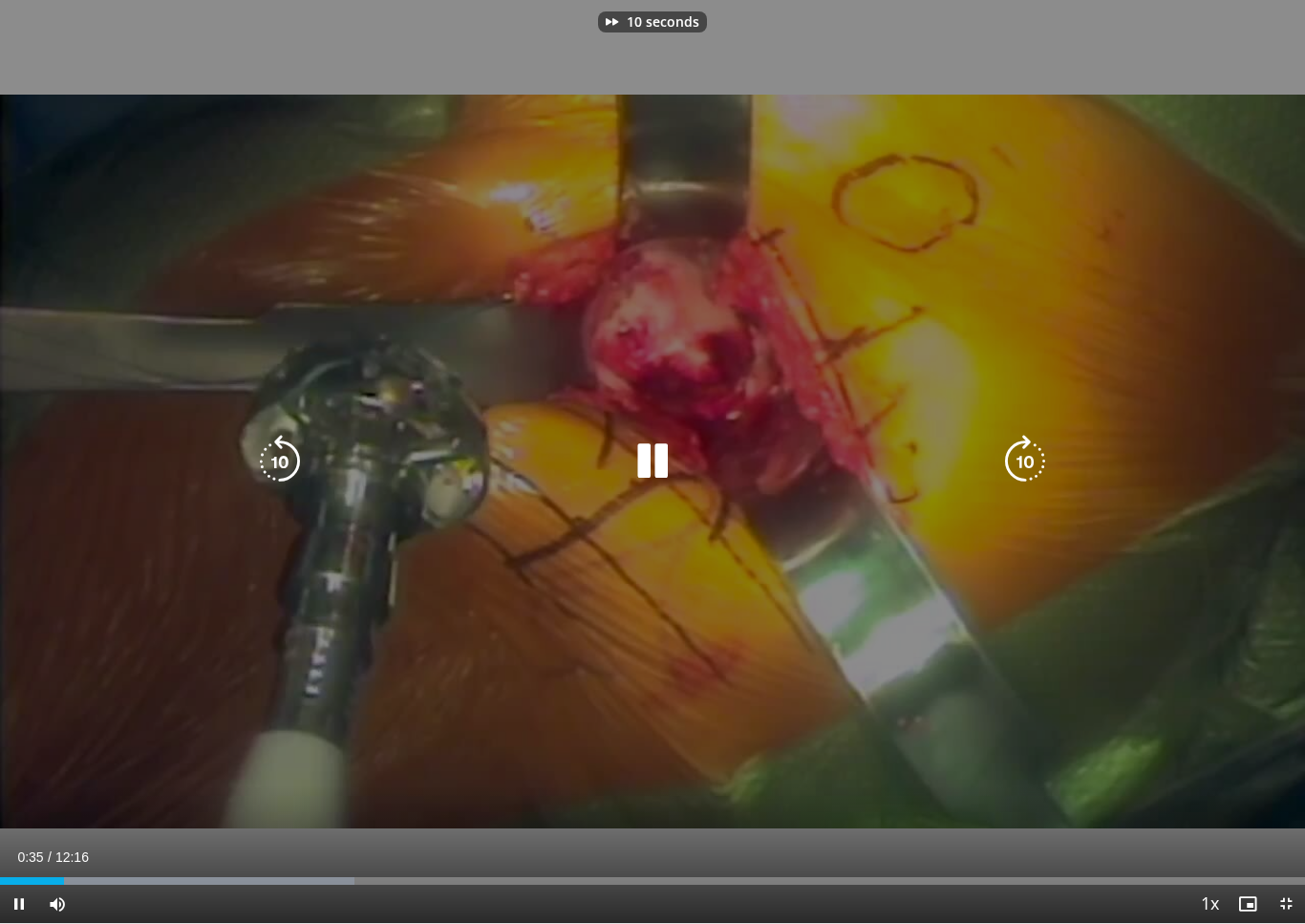 click on "10 seconds
Tap to unmute" 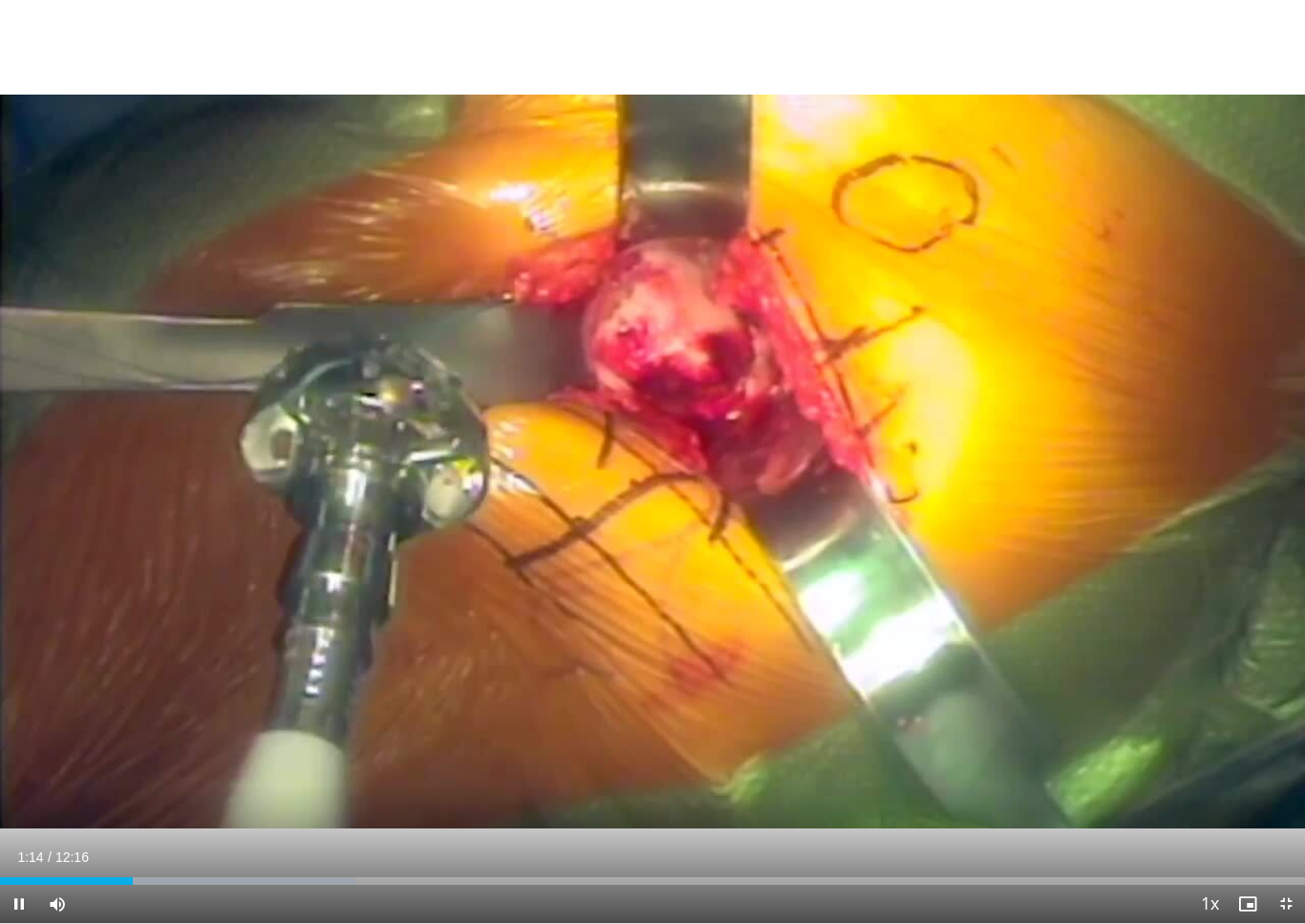 click on "10 seconds
Tap to unmute" 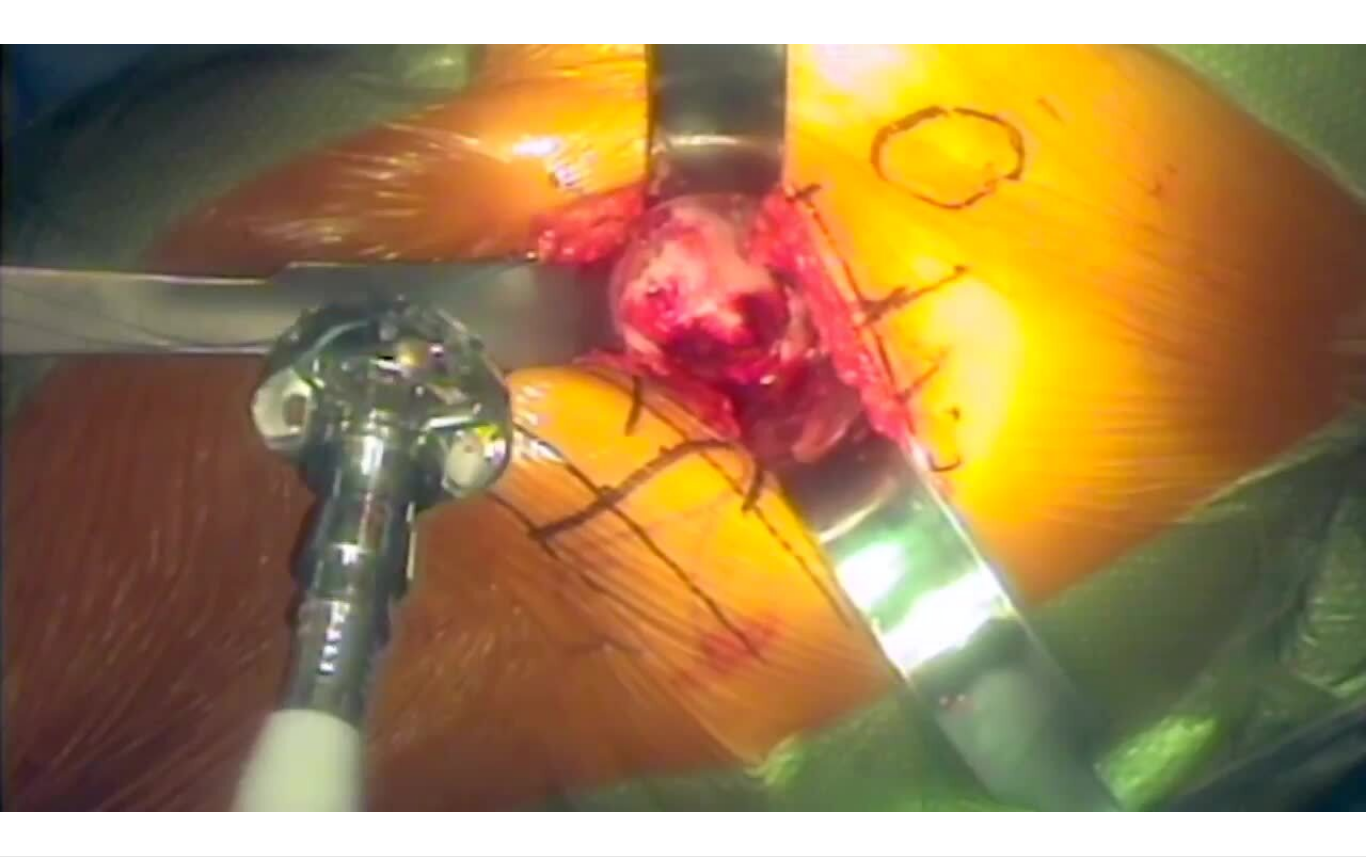 scroll, scrollTop: 0, scrollLeft: 0, axis: both 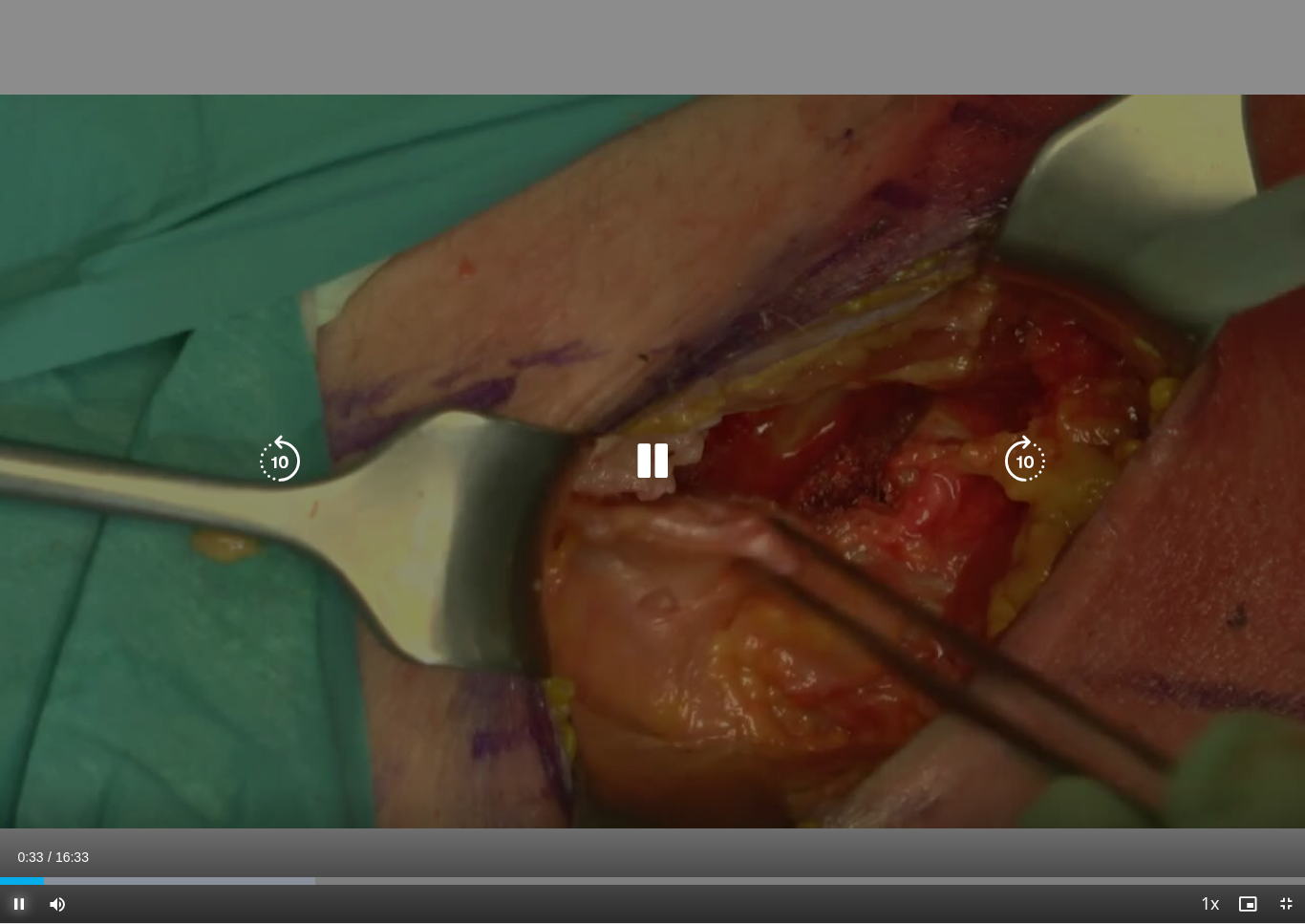 type 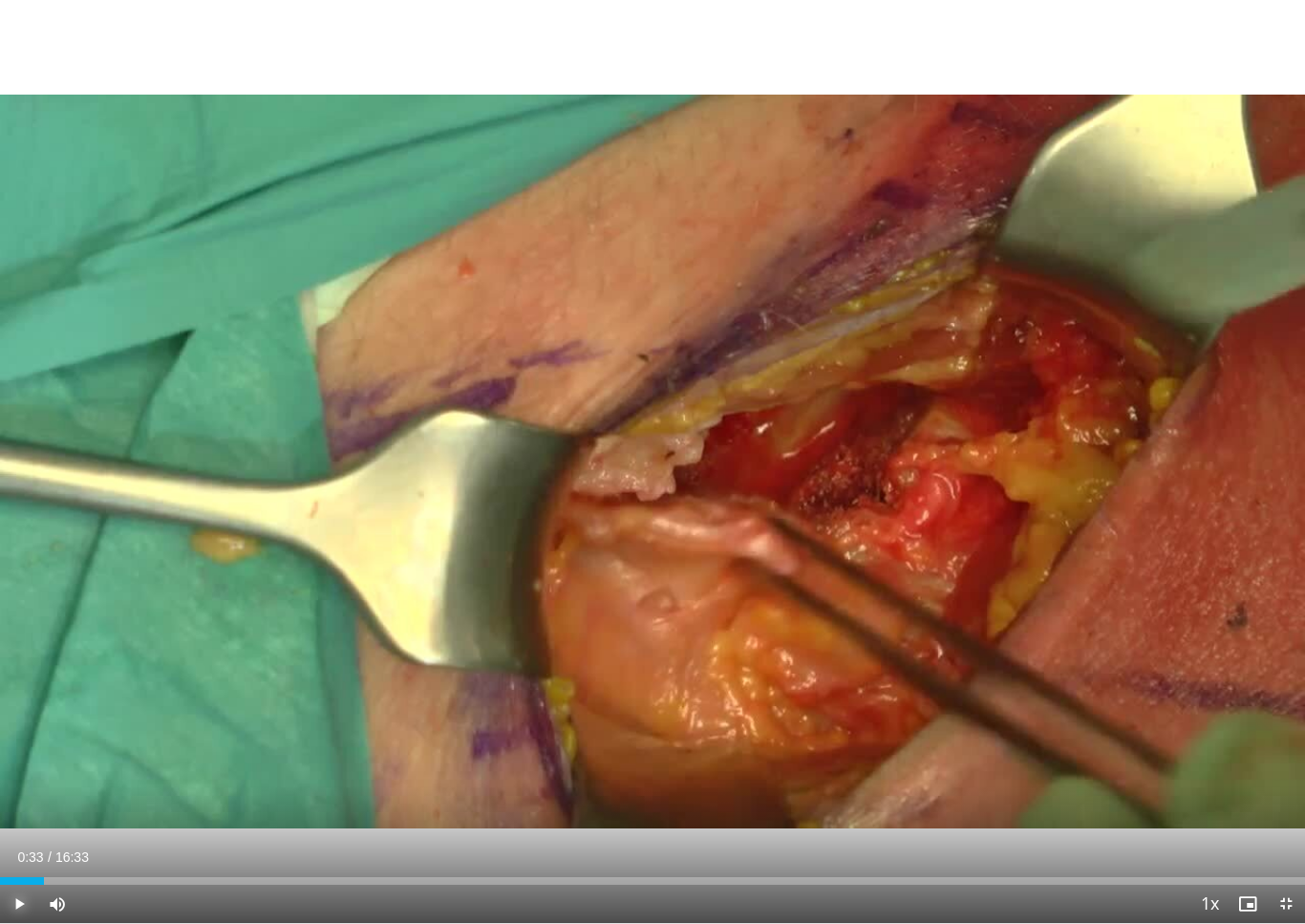 click on "Play" at bounding box center (19, 904) 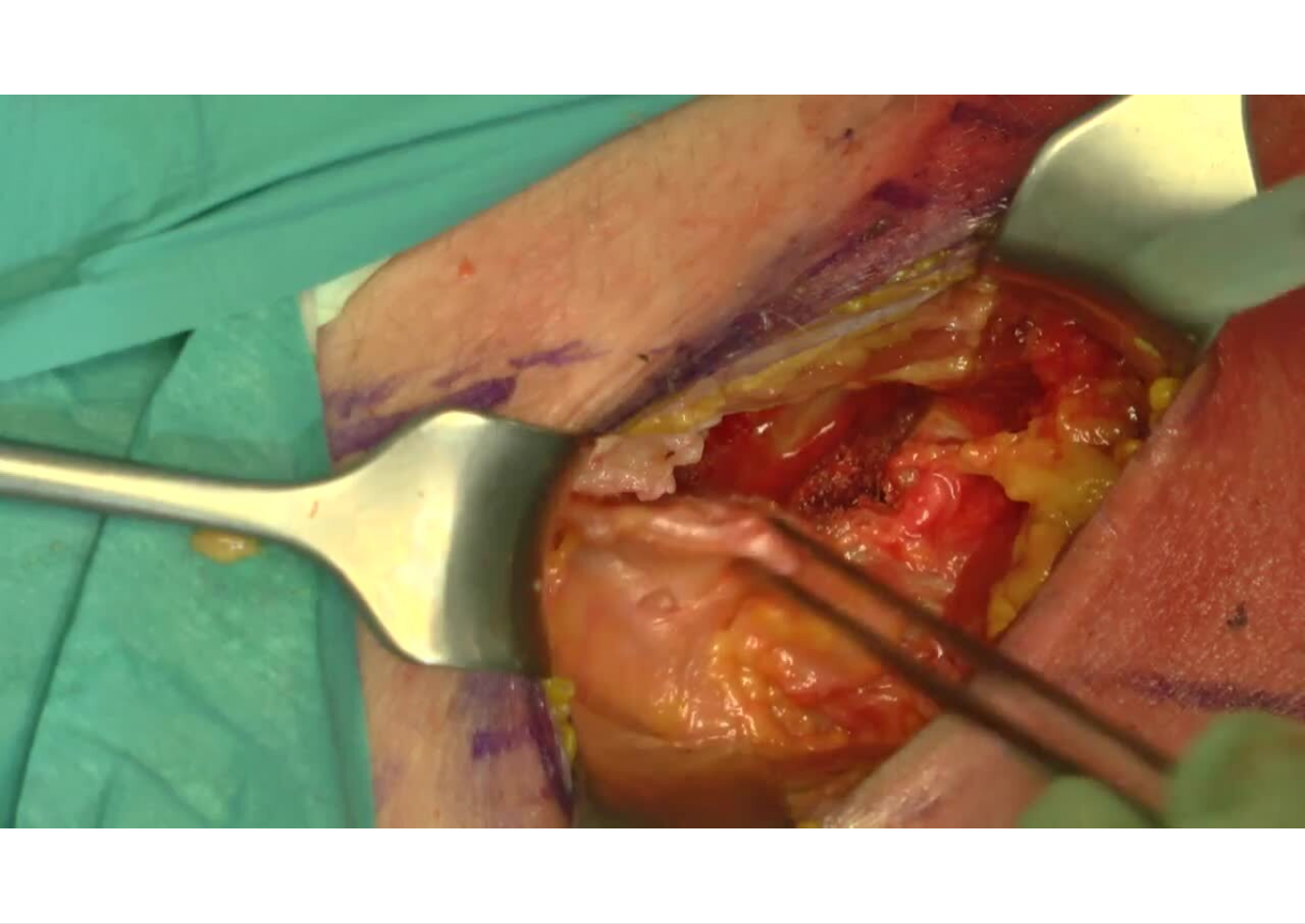 click on "10 seconds
Tap to unmute" at bounding box center [652, 462] 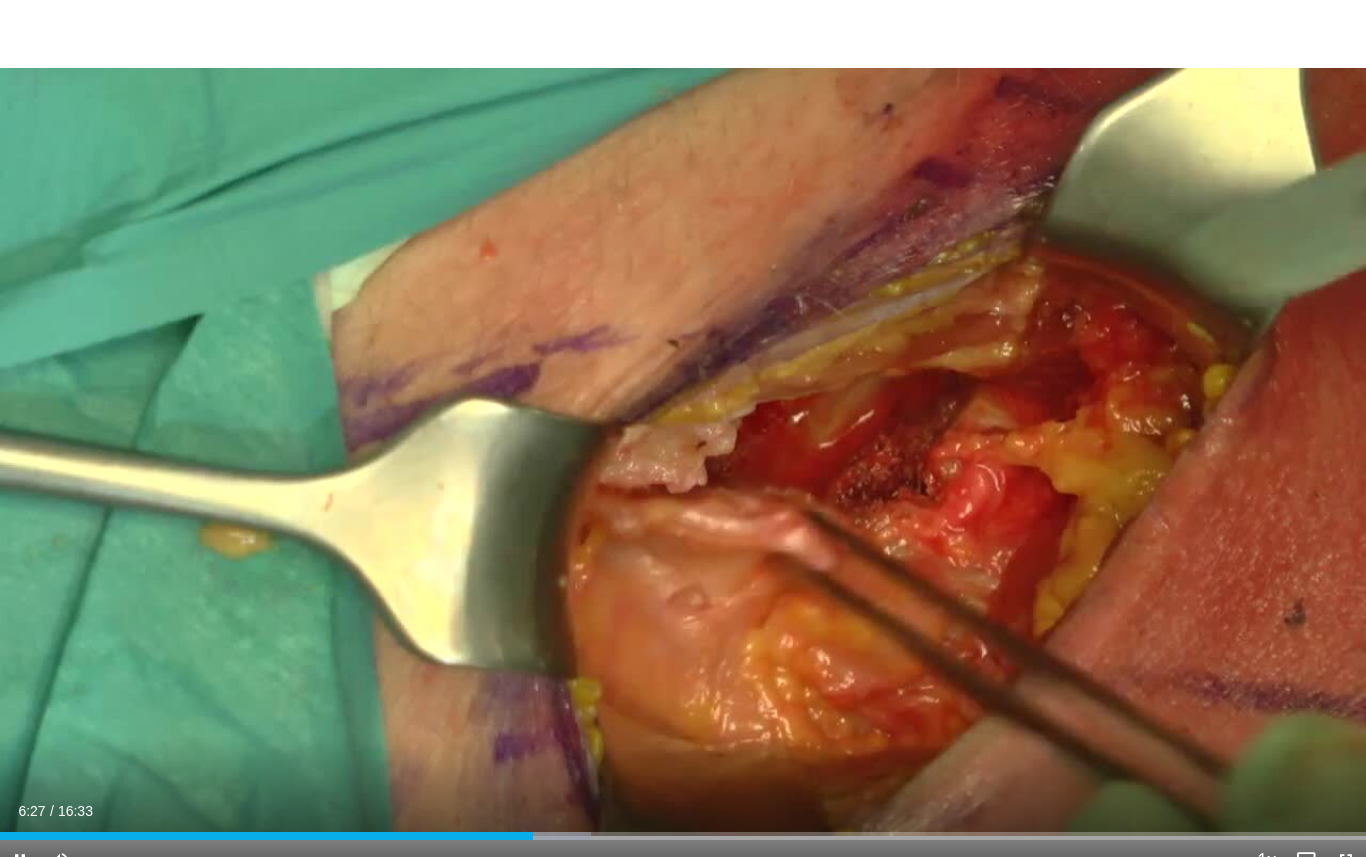 scroll, scrollTop: 0, scrollLeft: 0, axis: both 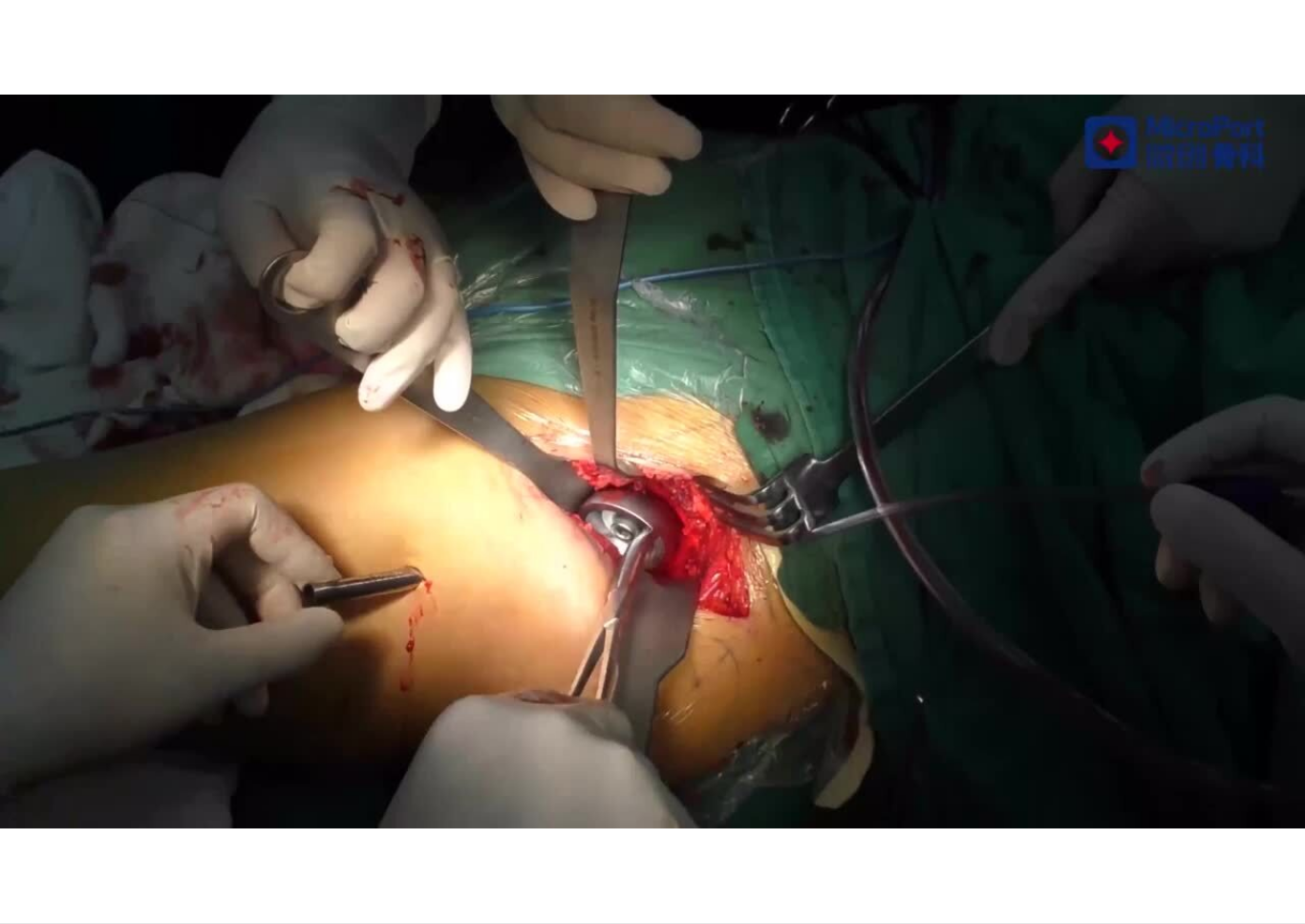 type 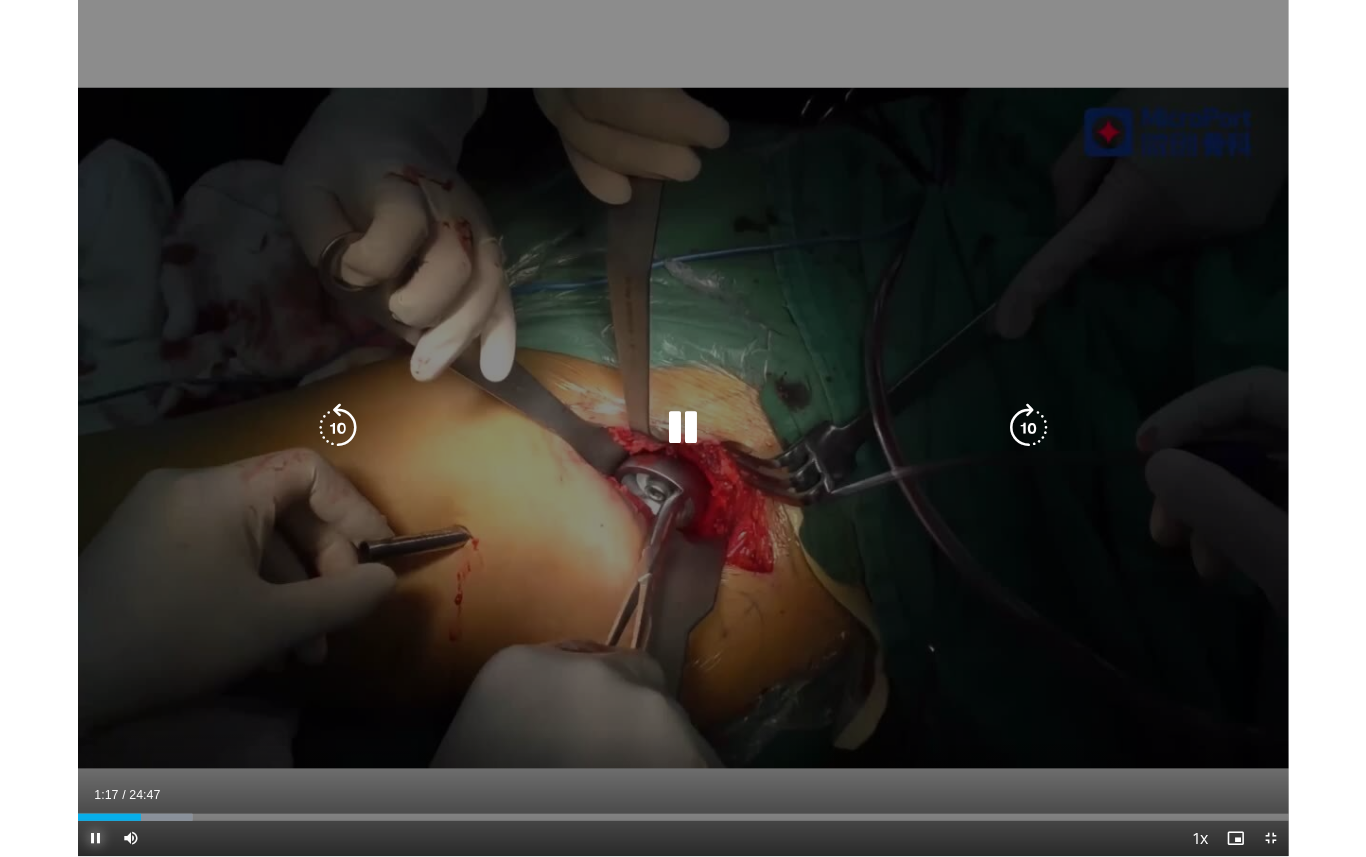 scroll, scrollTop: 0, scrollLeft: 0, axis: both 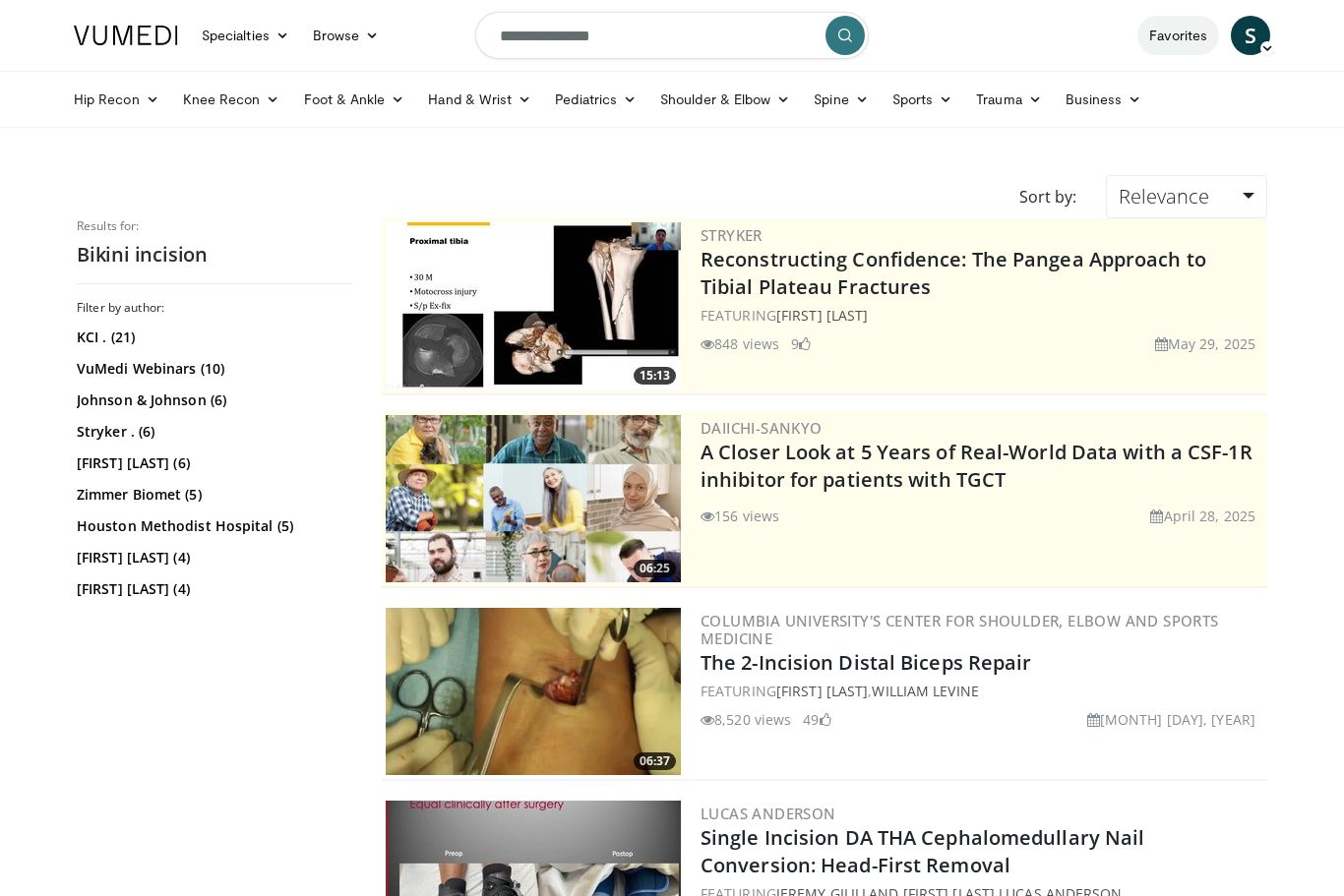 click on "Favorites" at bounding box center [1178, 35] 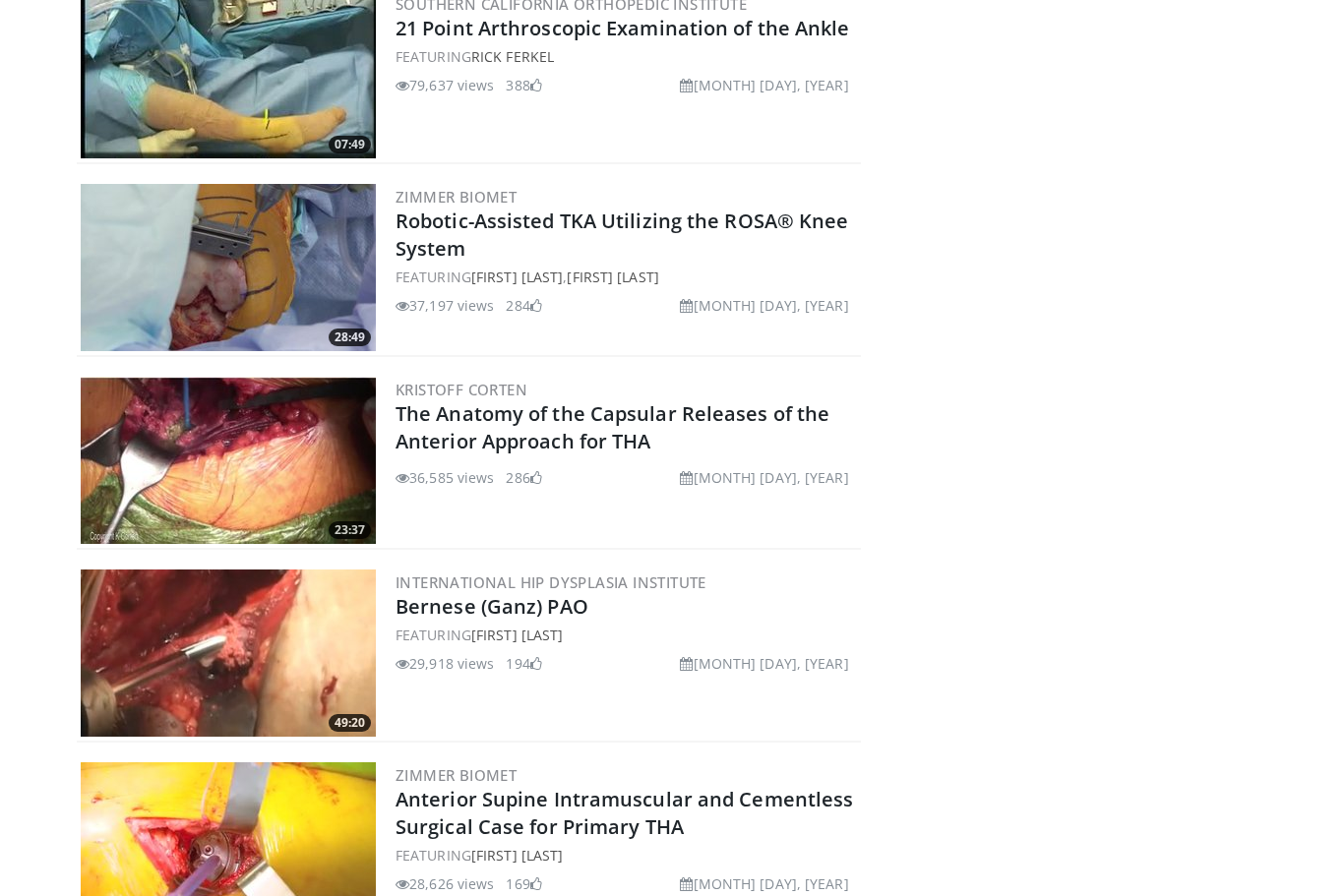 scroll, scrollTop: 0, scrollLeft: 0, axis: both 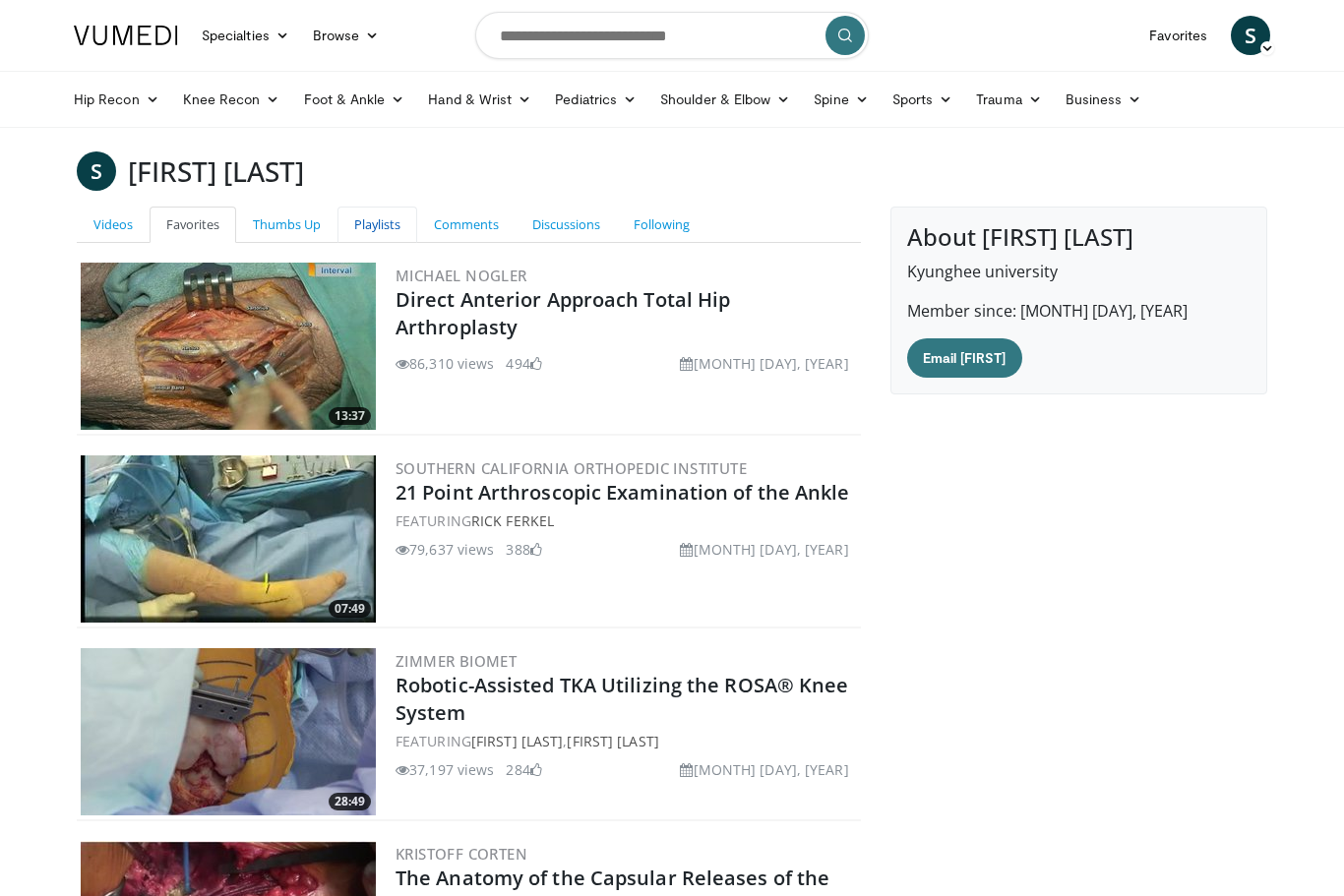 click on "Playlists" at bounding box center (377, 224) 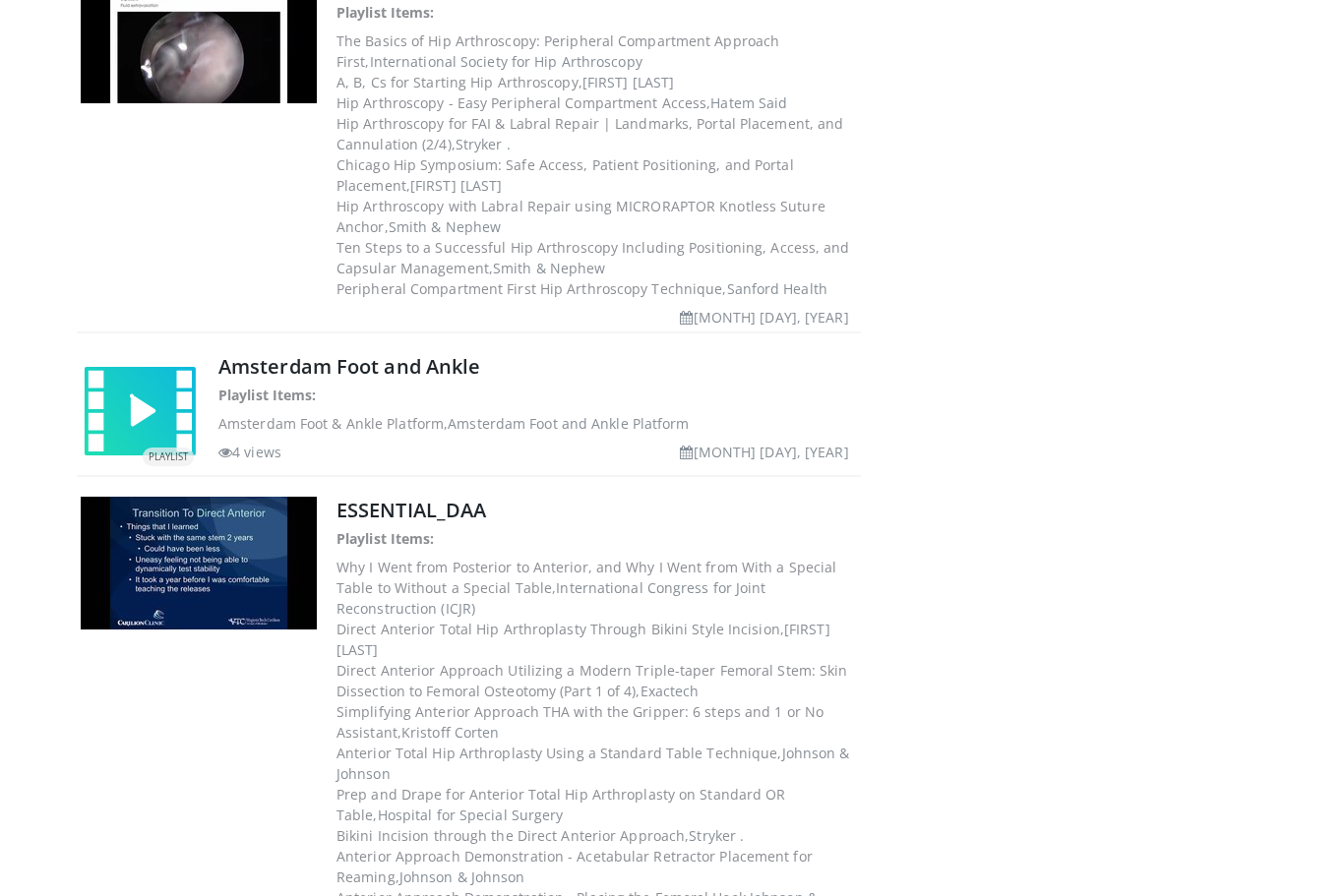 scroll, scrollTop: 1255, scrollLeft: 0, axis: vertical 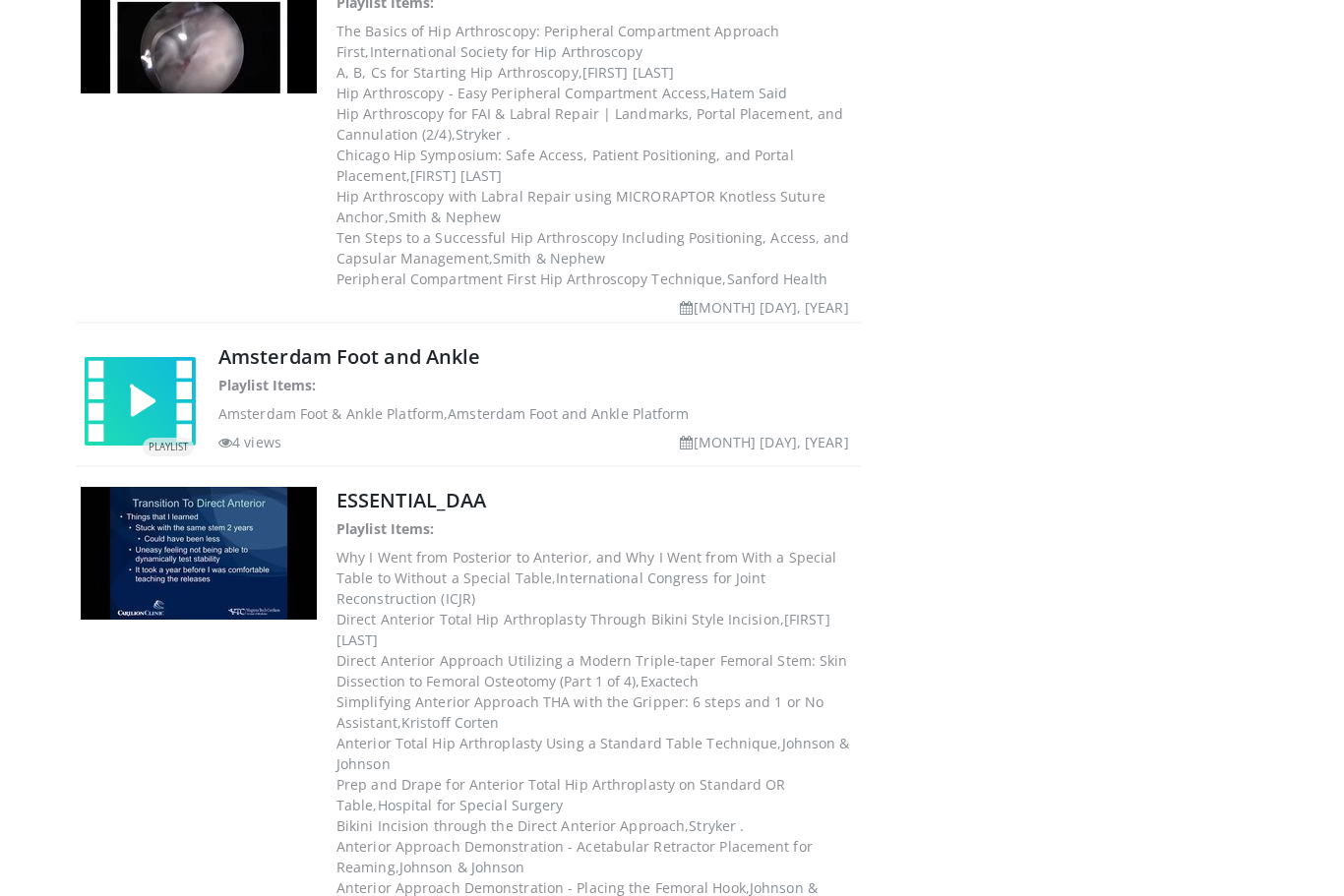 click at bounding box center [199, 554] 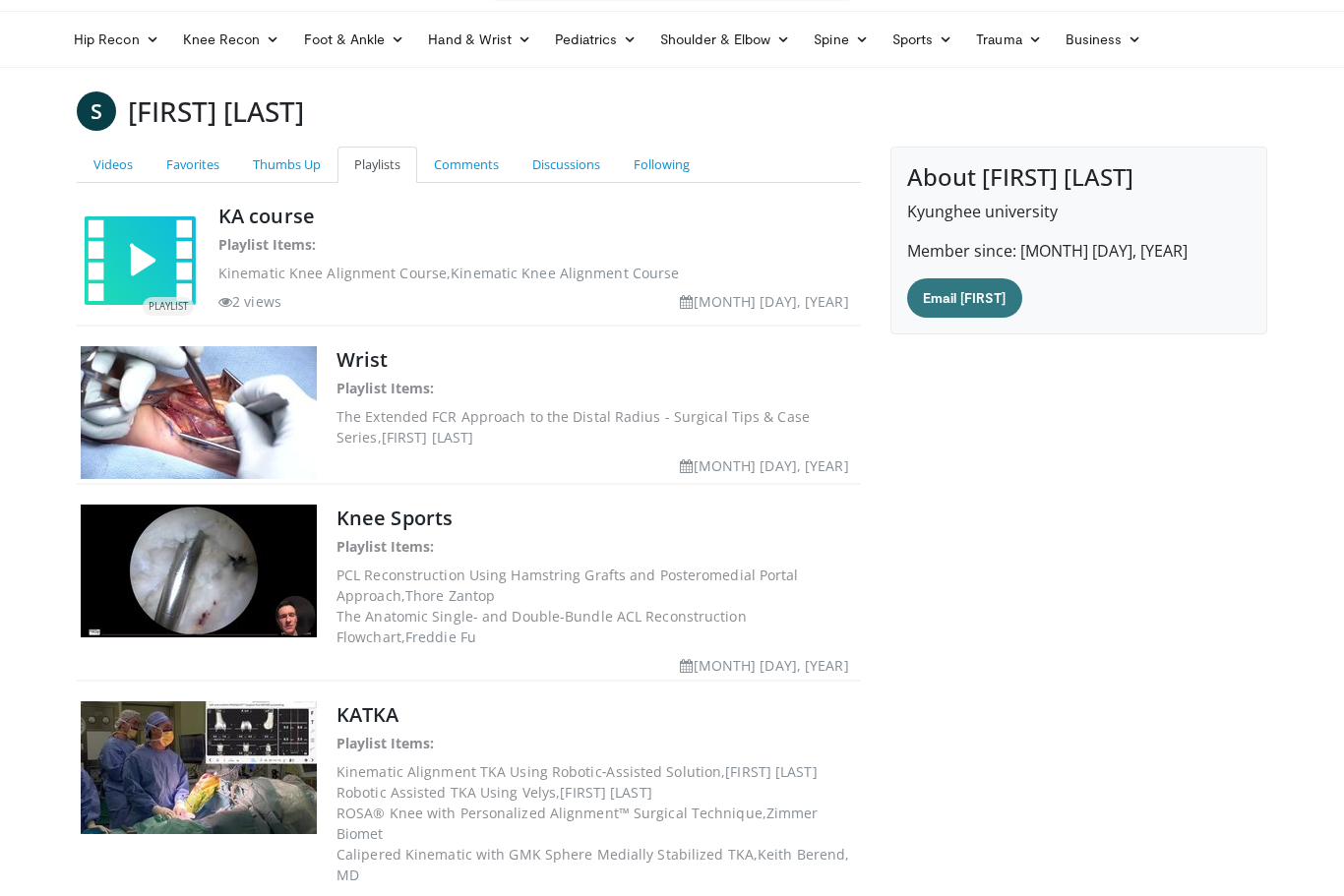 scroll, scrollTop: 0, scrollLeft: 0, axis: both 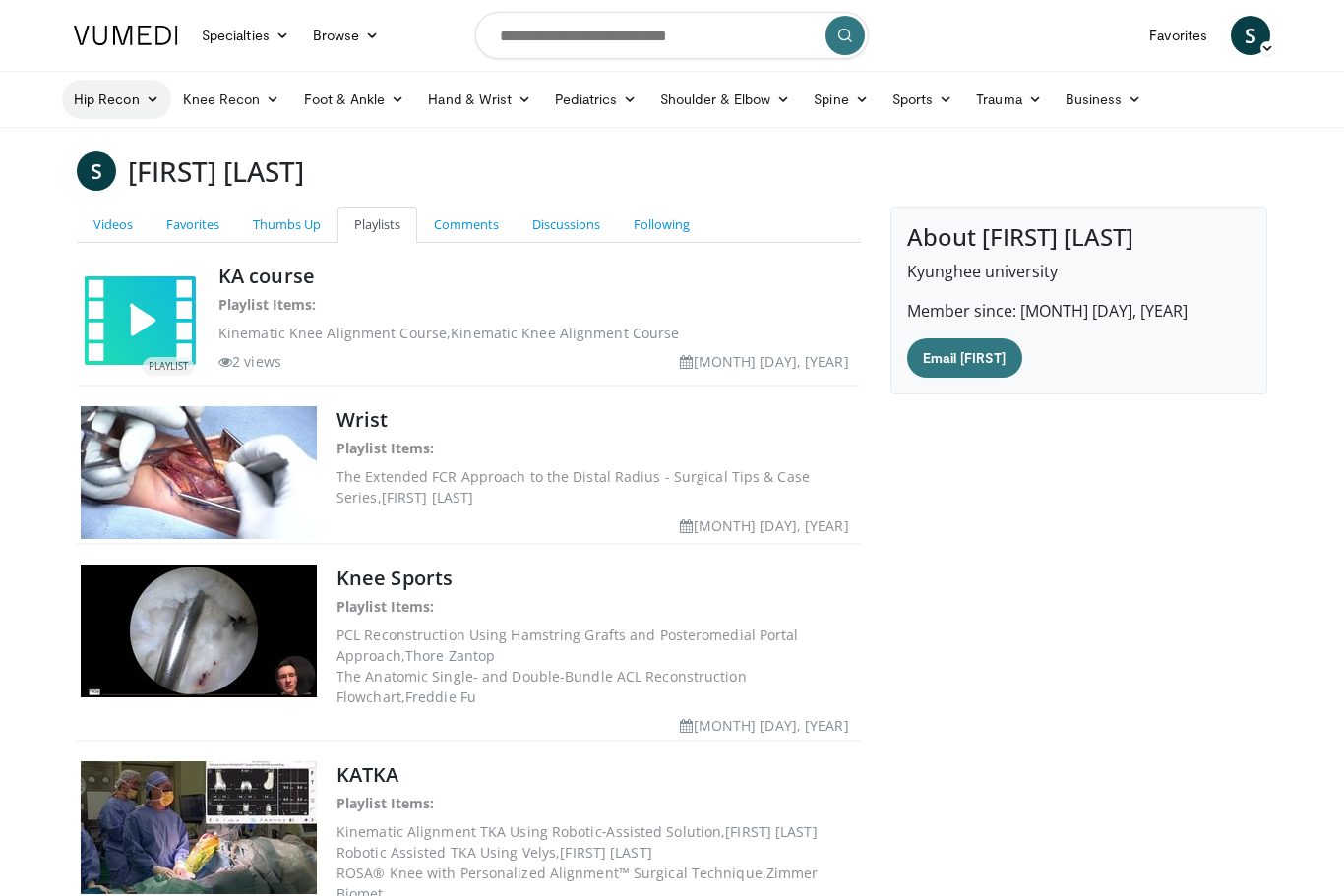 click on "Hip Recon" at bounding box center [116, 99] 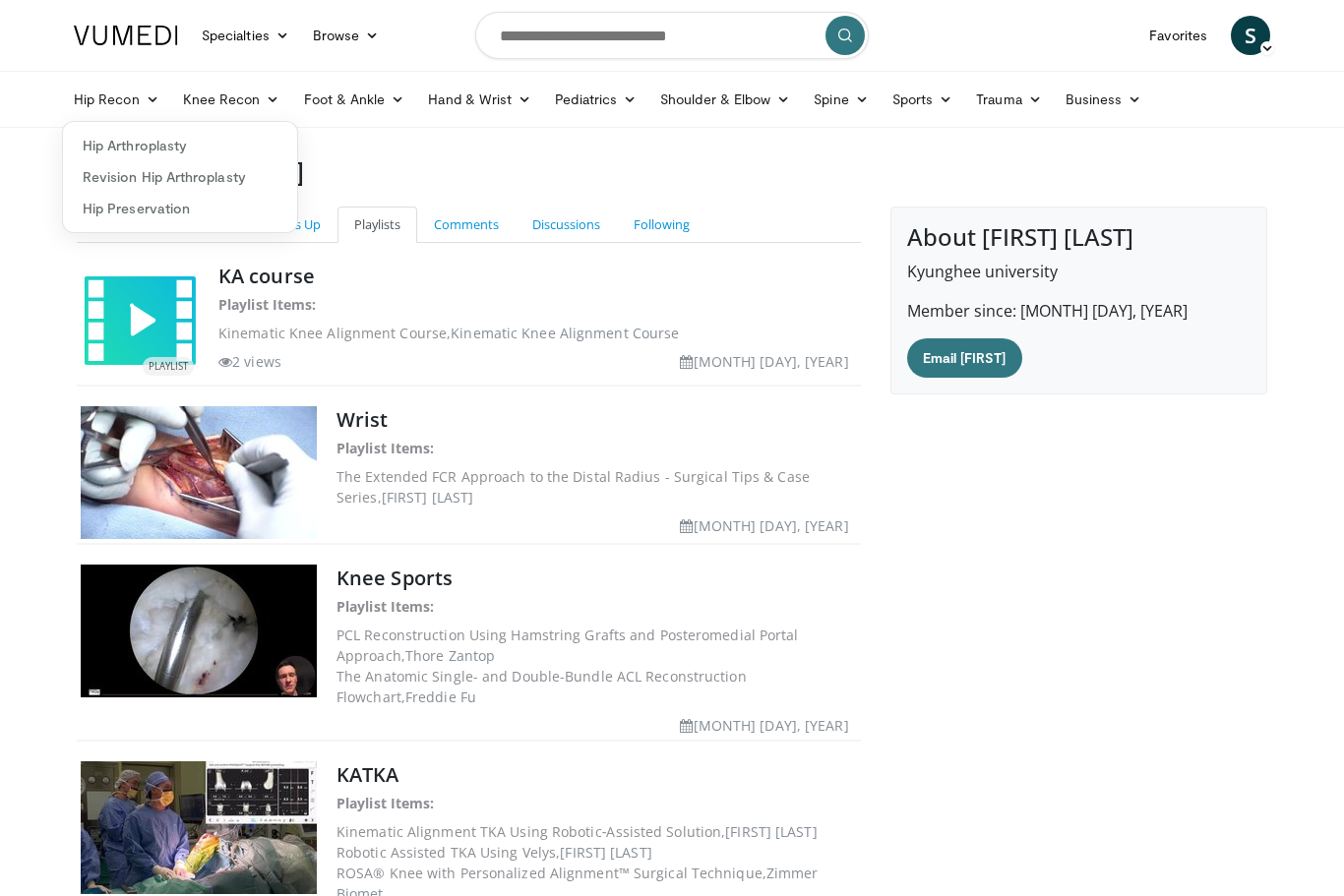click at bounding box center [672, 35] 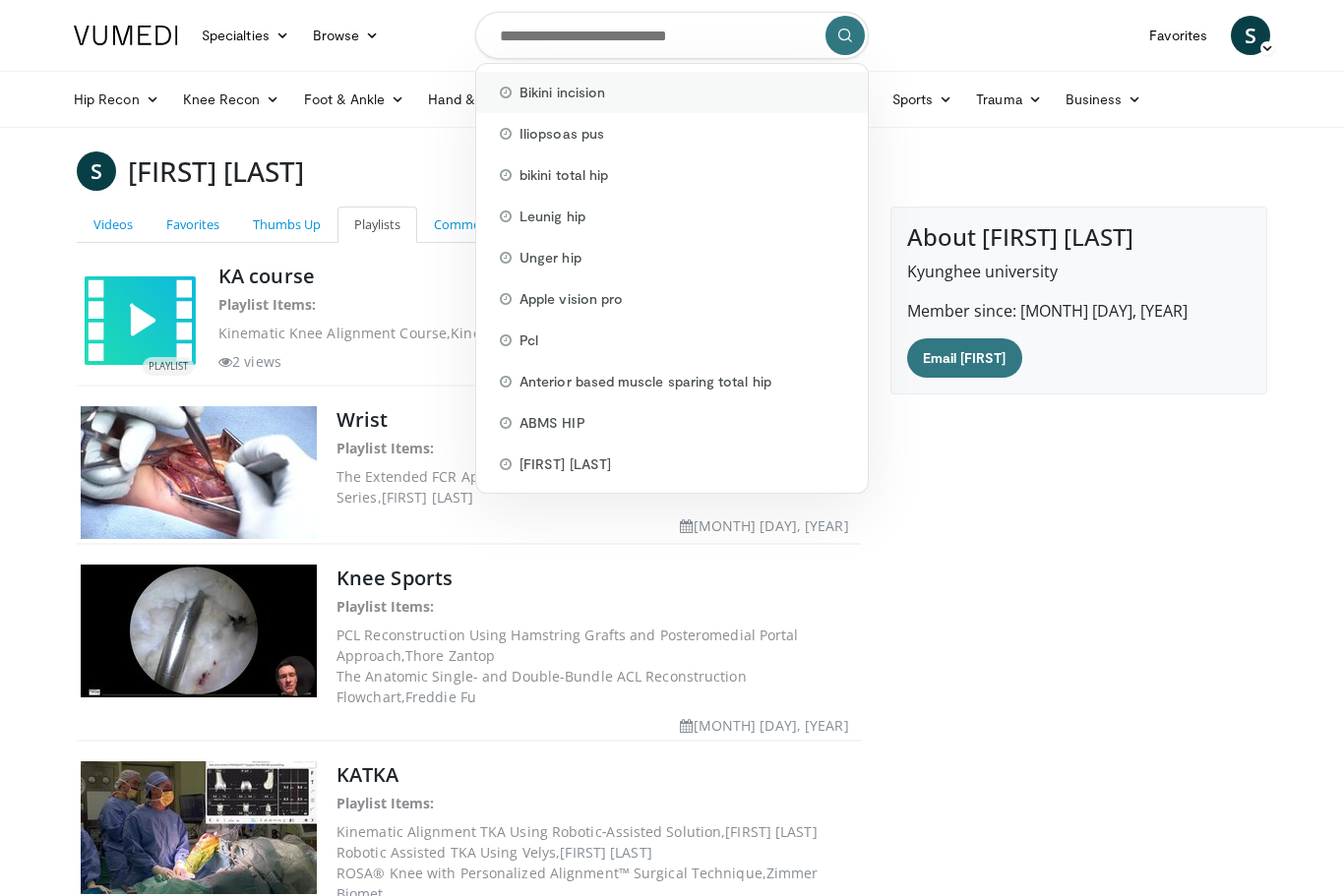 click on "Bikini incision" at bounding box center [562, 92] 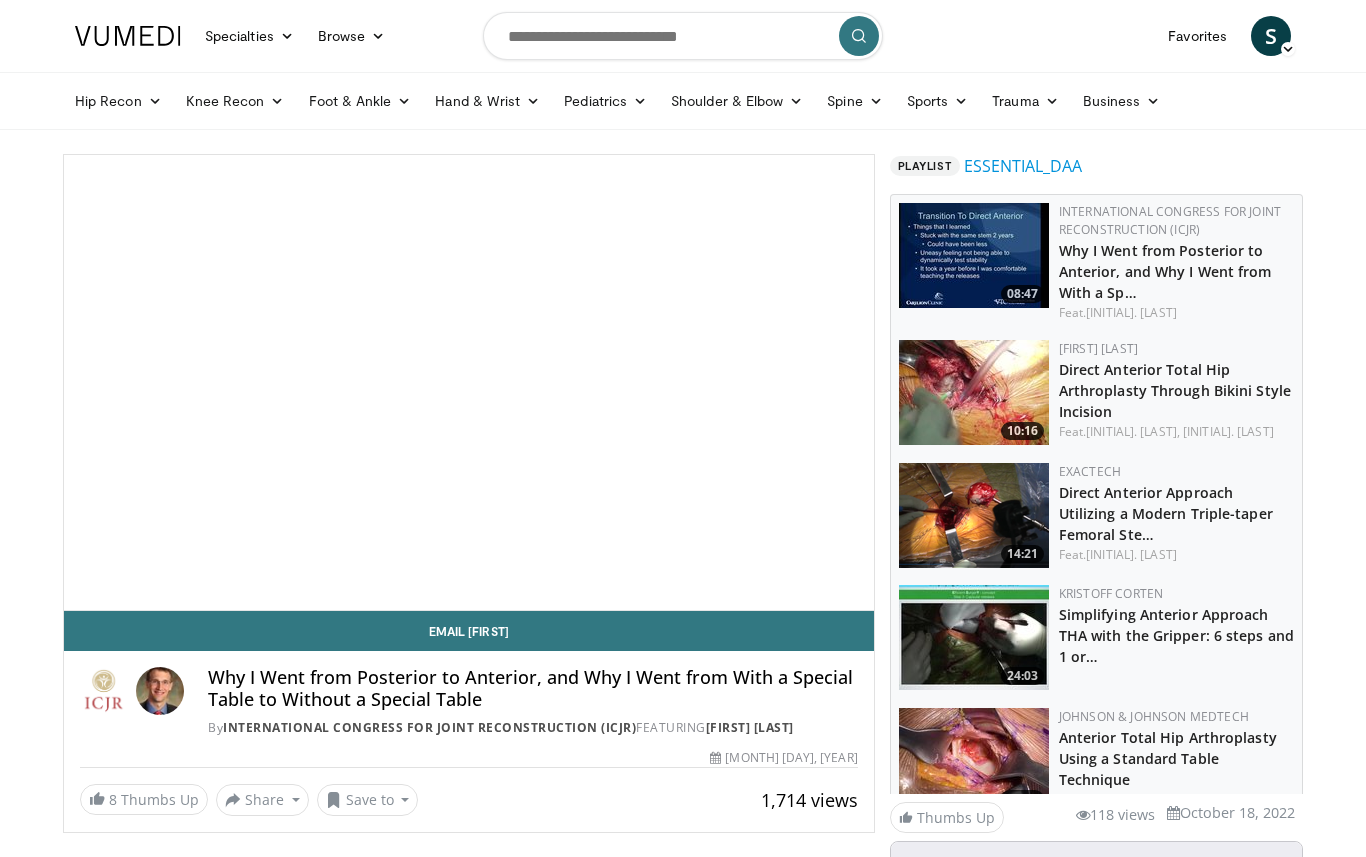 scroll, scrollTop: 0, scrollLeft: 0, axis: both 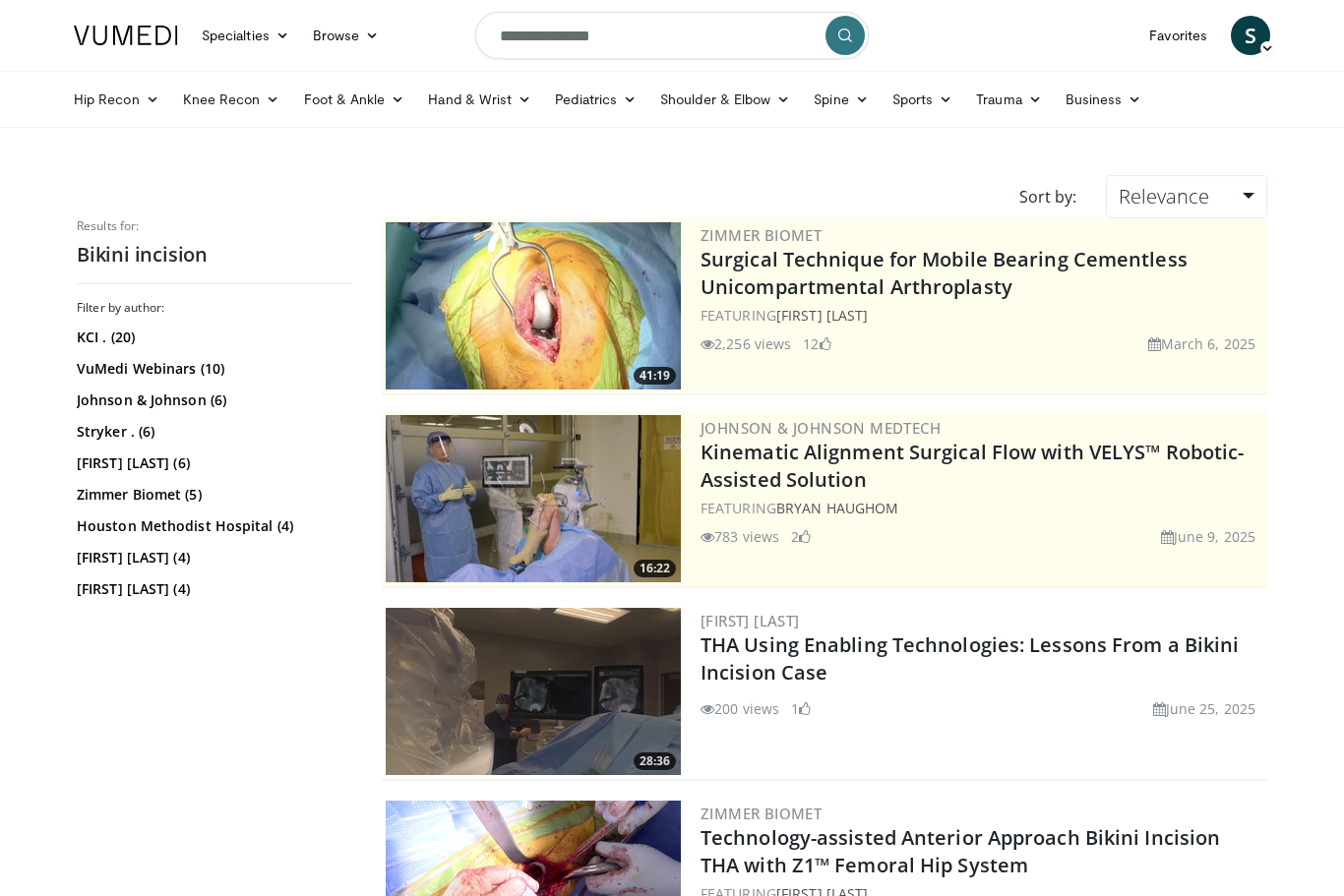 click on "**********" at bounding box center [672, 35] 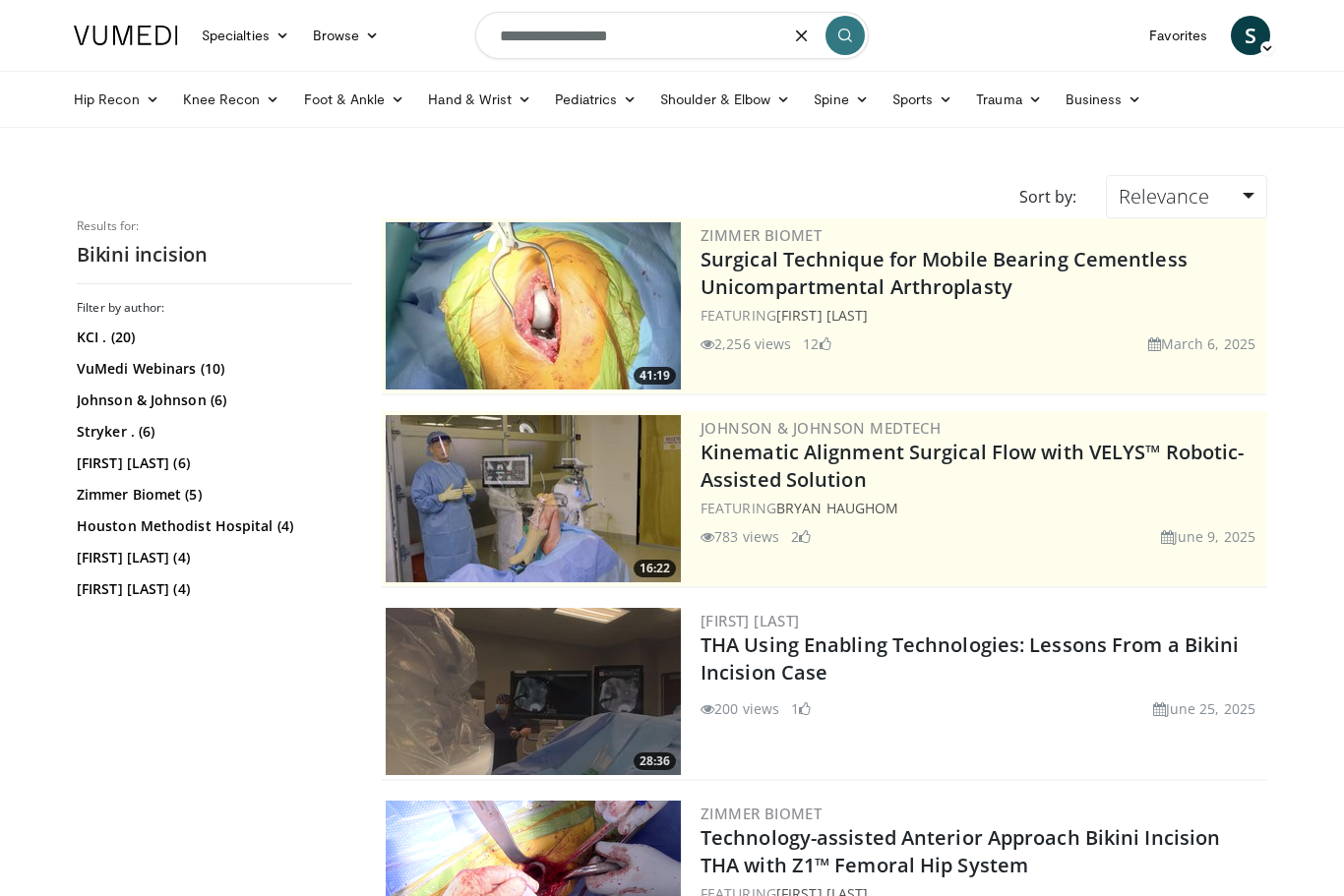 type on "**********" 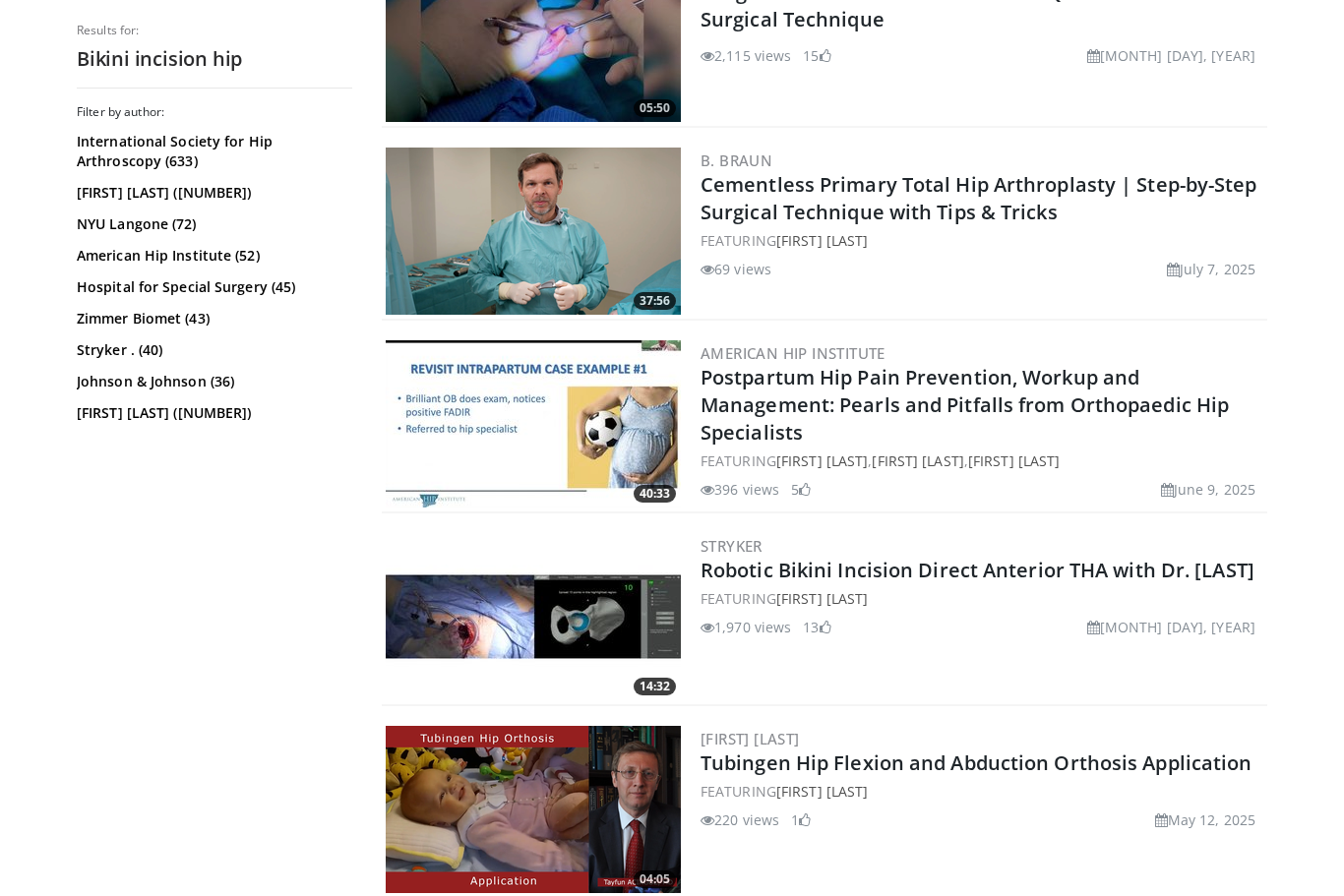 scroll, scrollTop: 3161, scrollLeft: 0, axis: vertical 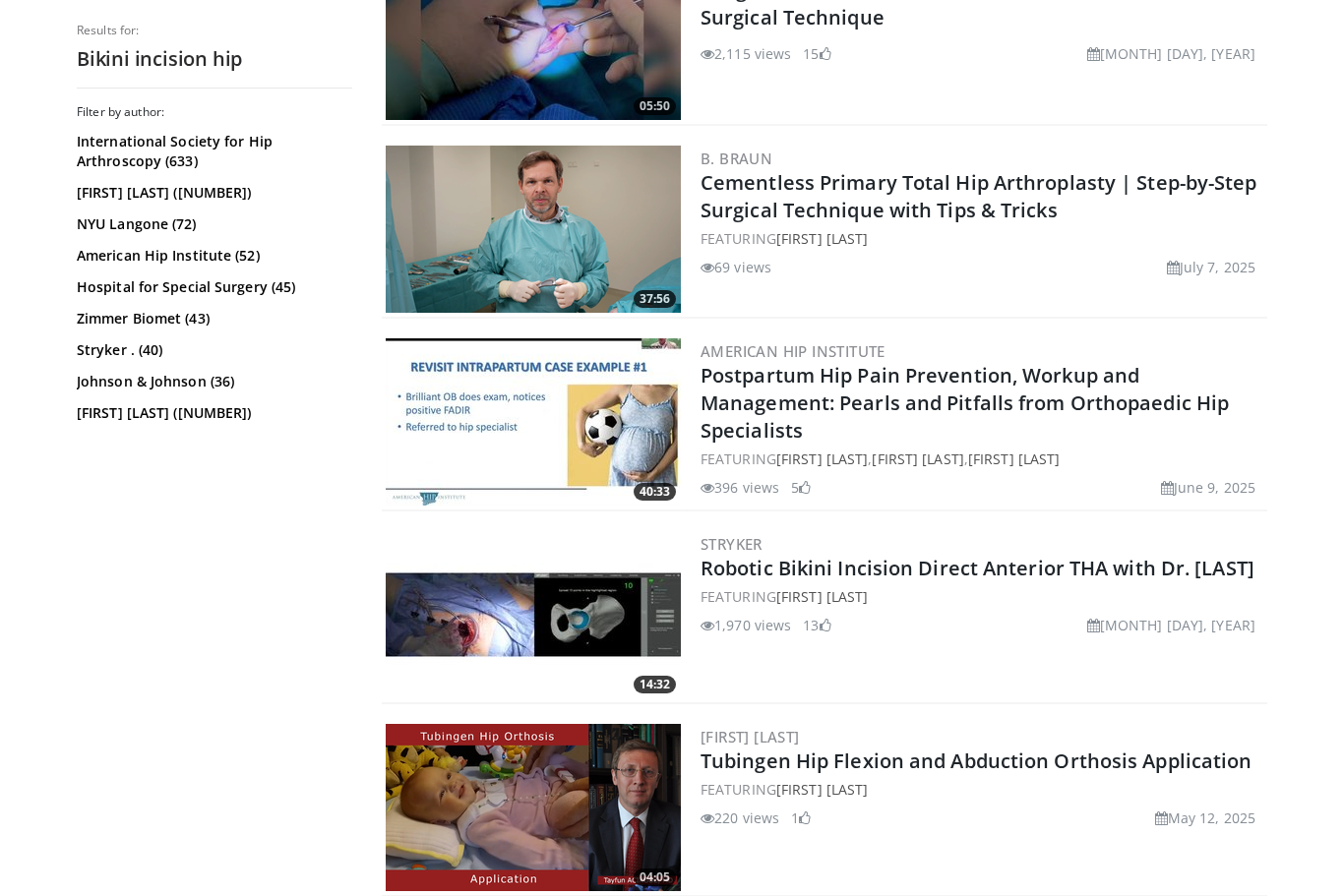 click on "Robotic Bikini Incision Direct Anterior THA with Dr. Erik Schnaser" at bounding box center (982, 568) 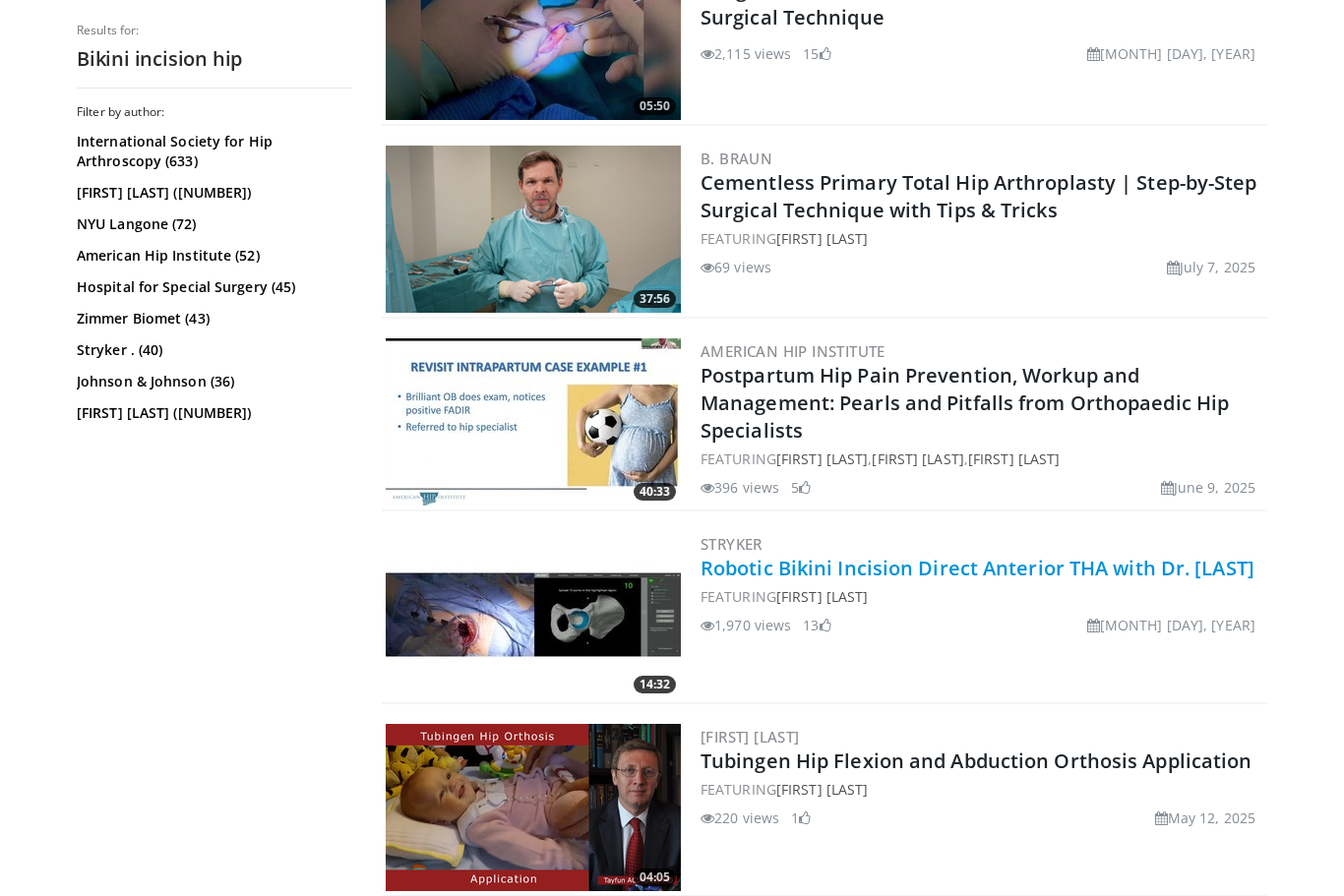click on "Robotic Bikini Incision Direct Anterior THA with Dr. Erik Schnaser" at bounding box center [977, 567] 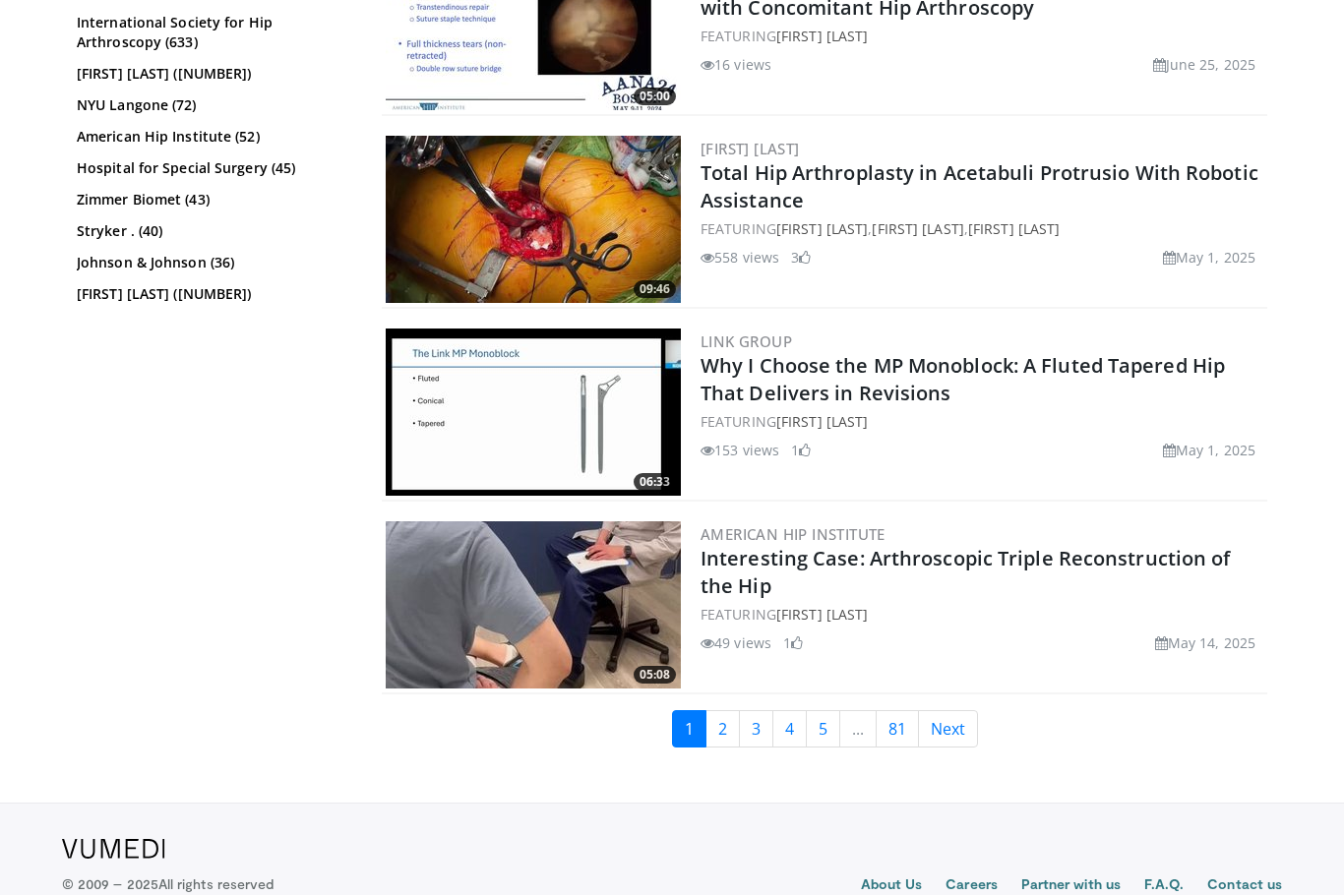 scroll, scrollTop: 4328, scrollLeft: 0, axis: vertical 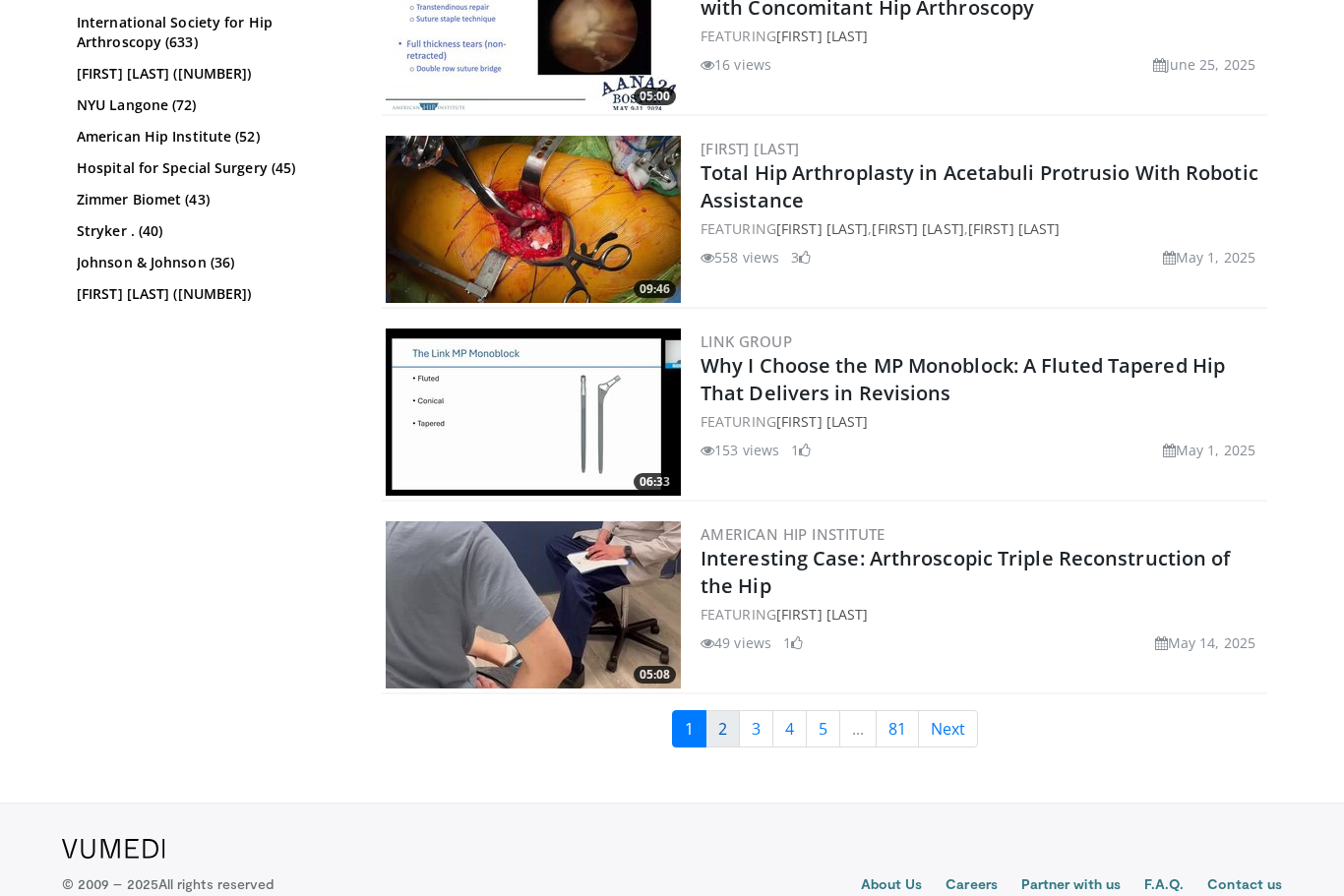 click on "2" at bounding box center (722, 729) 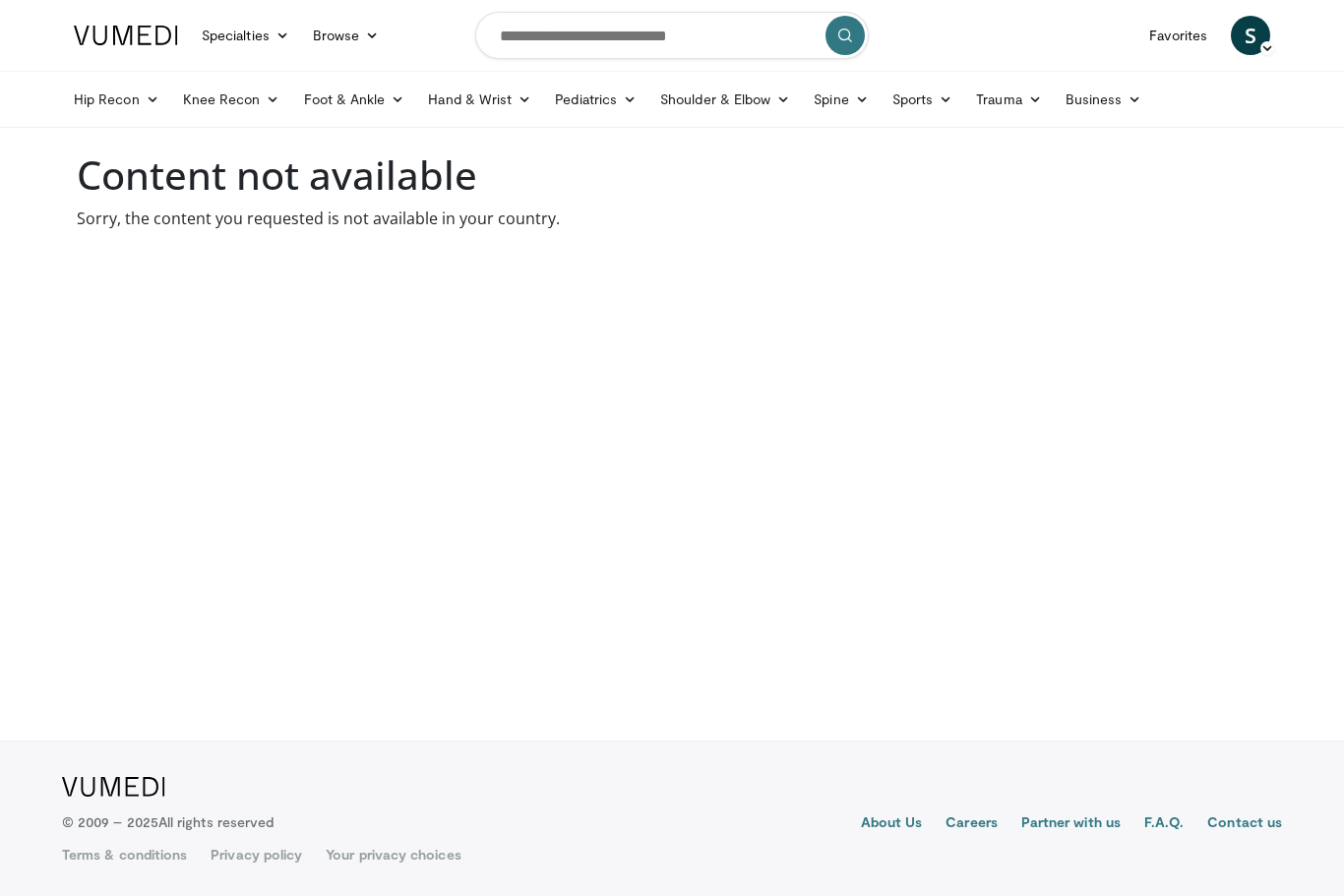 scroll, scrollTop: 0, scrollLeft: 0, axis: both 